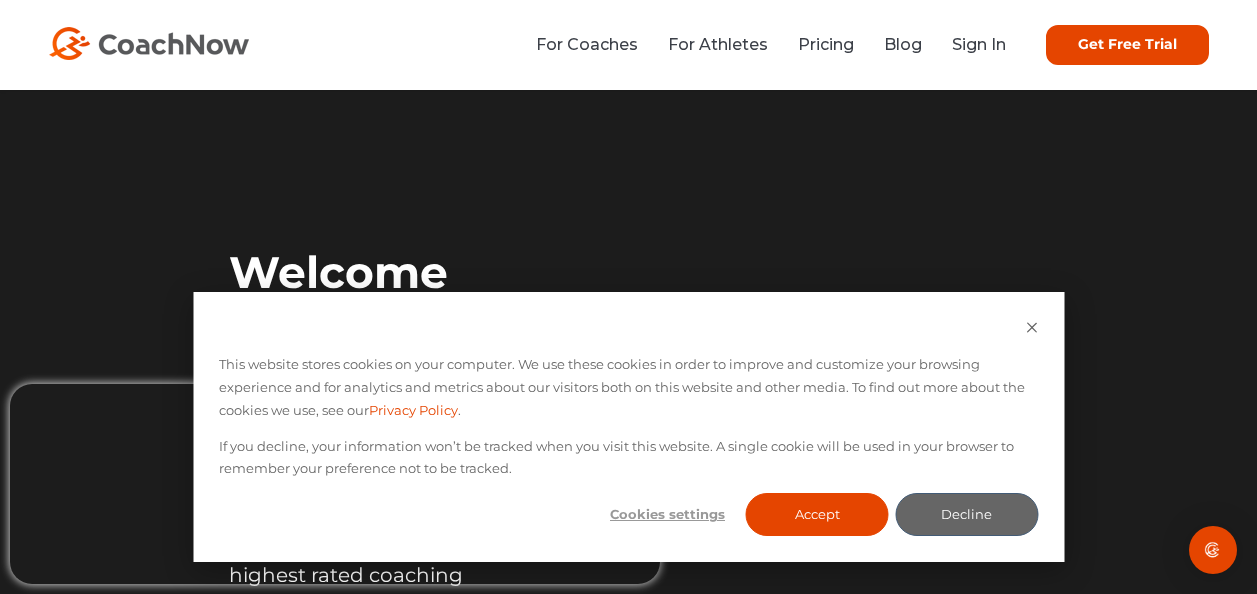 scroll, scrollTop: 0, scrollLeft: 0, axis: both 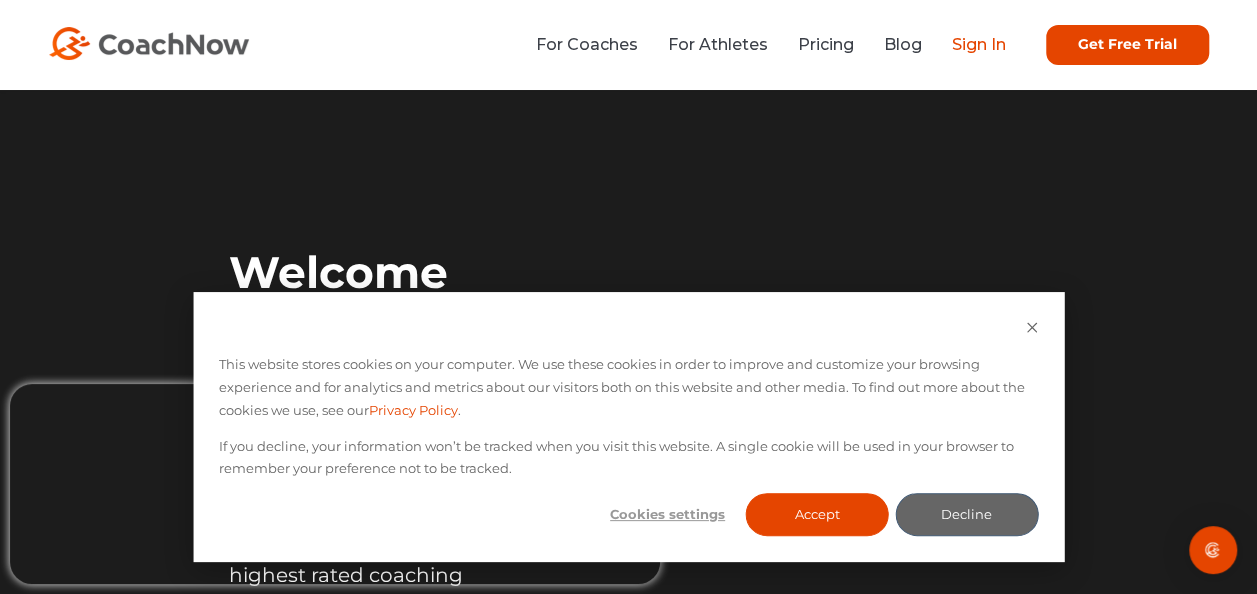 click on "Sign In" at bounding box center [979, 44] 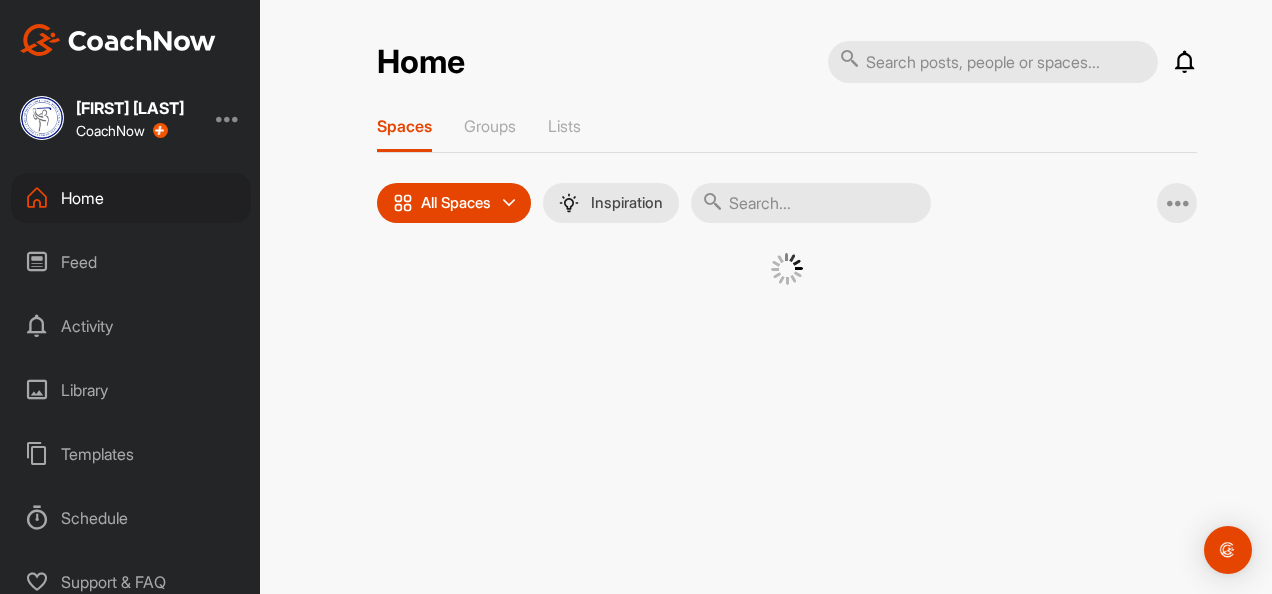 scroll, scrollTop: 0, scrollLeft: 0, axis: both 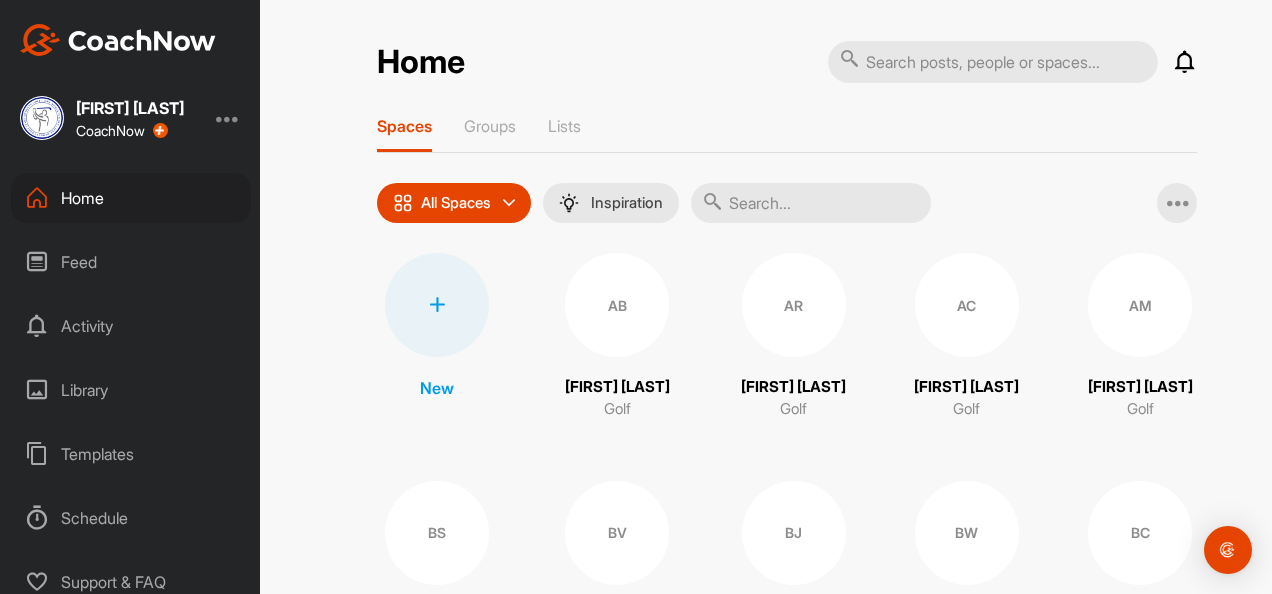 click at bounding box center (811, 203) 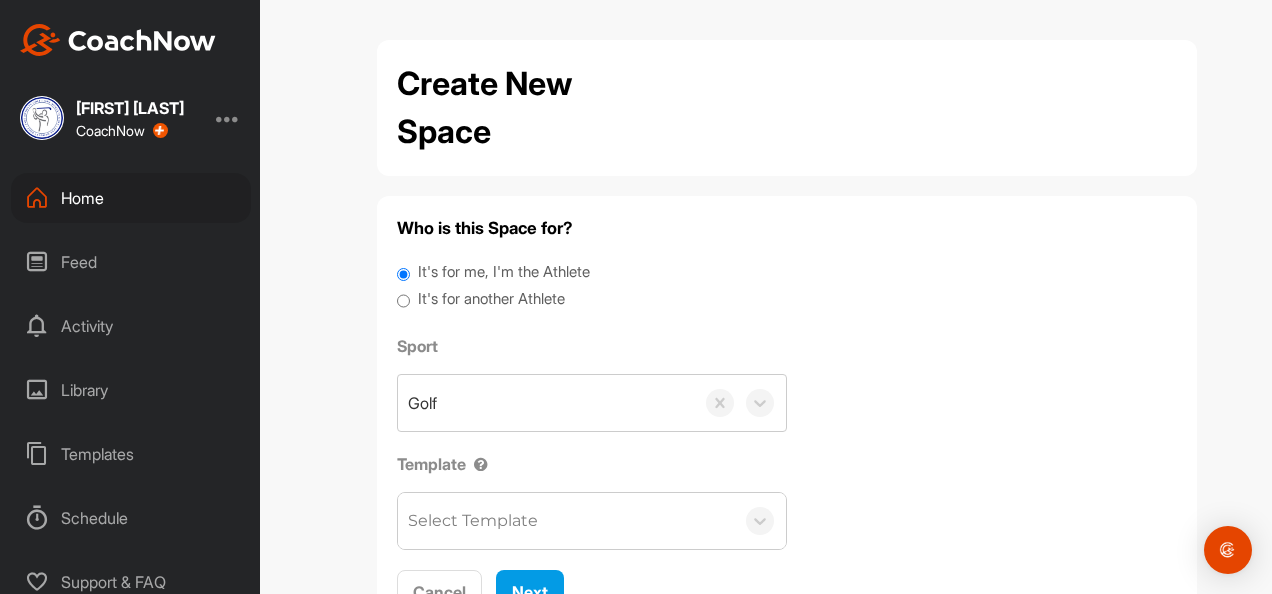 click on "It's for another Athlete" at bounding box center (491, 299) 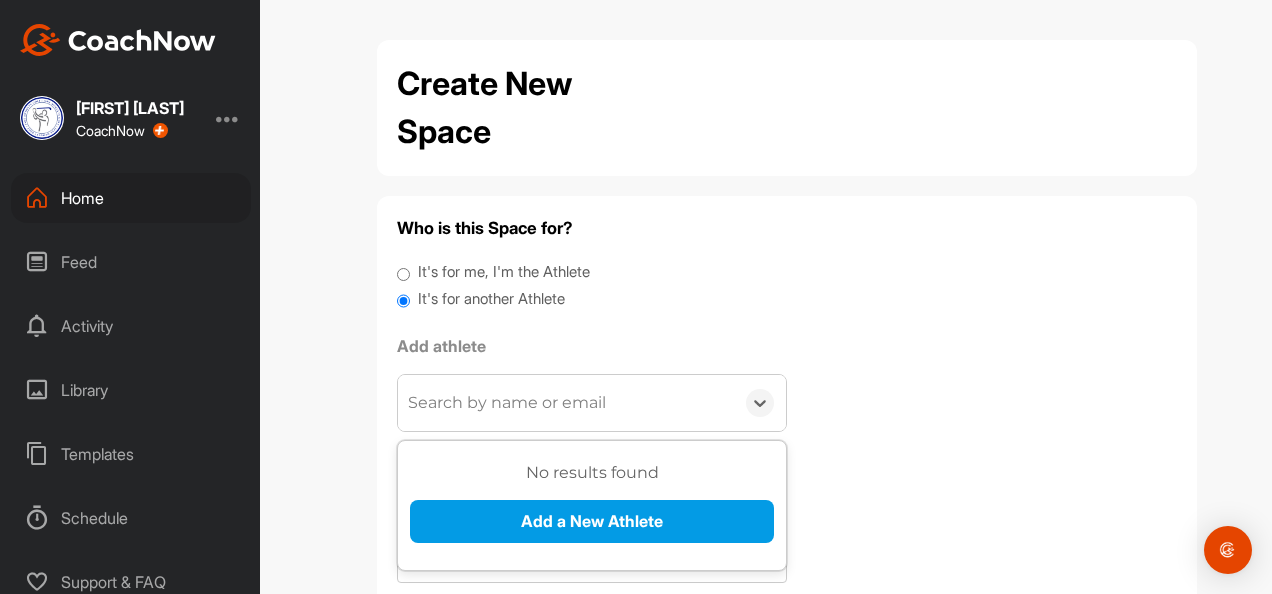 click on "Search by name or email" at bounding box center (566, 403) 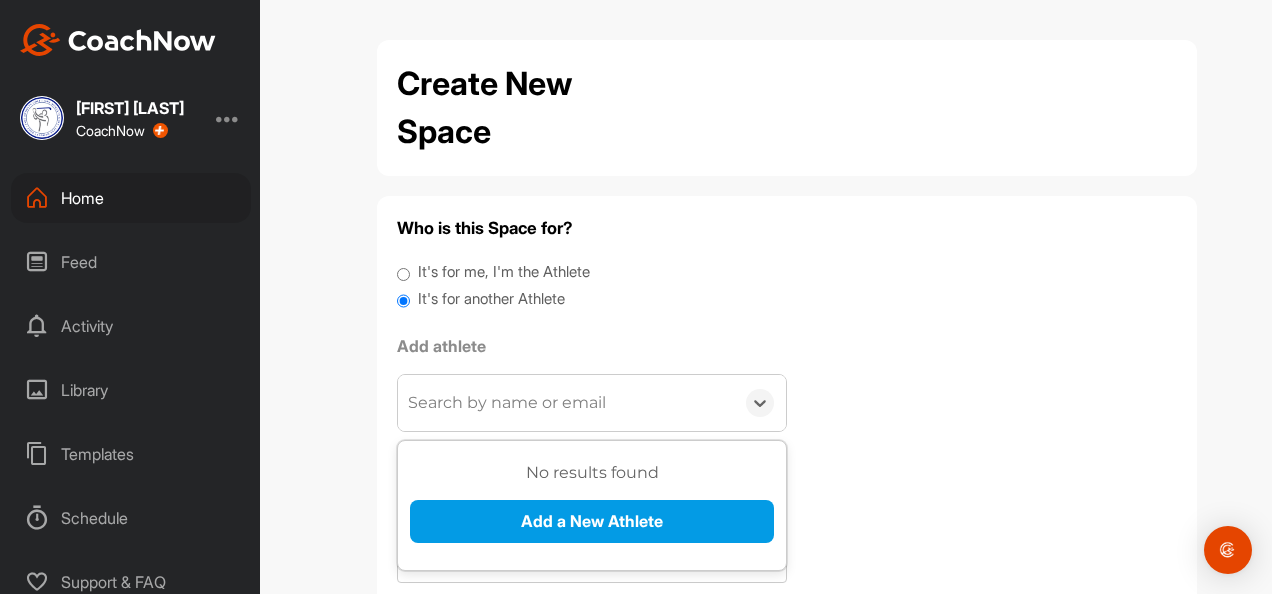 click on "Search by name or email" at bounding box center [507, 403] 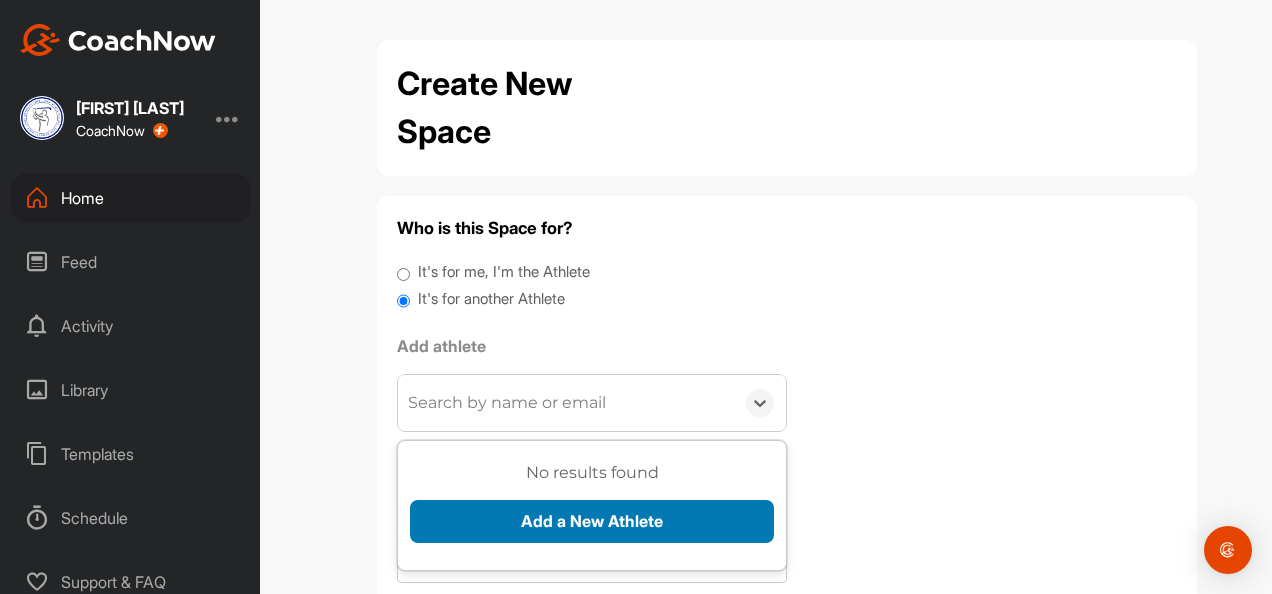 click on "Add a New Athlete" at bounding box center (592, 521) 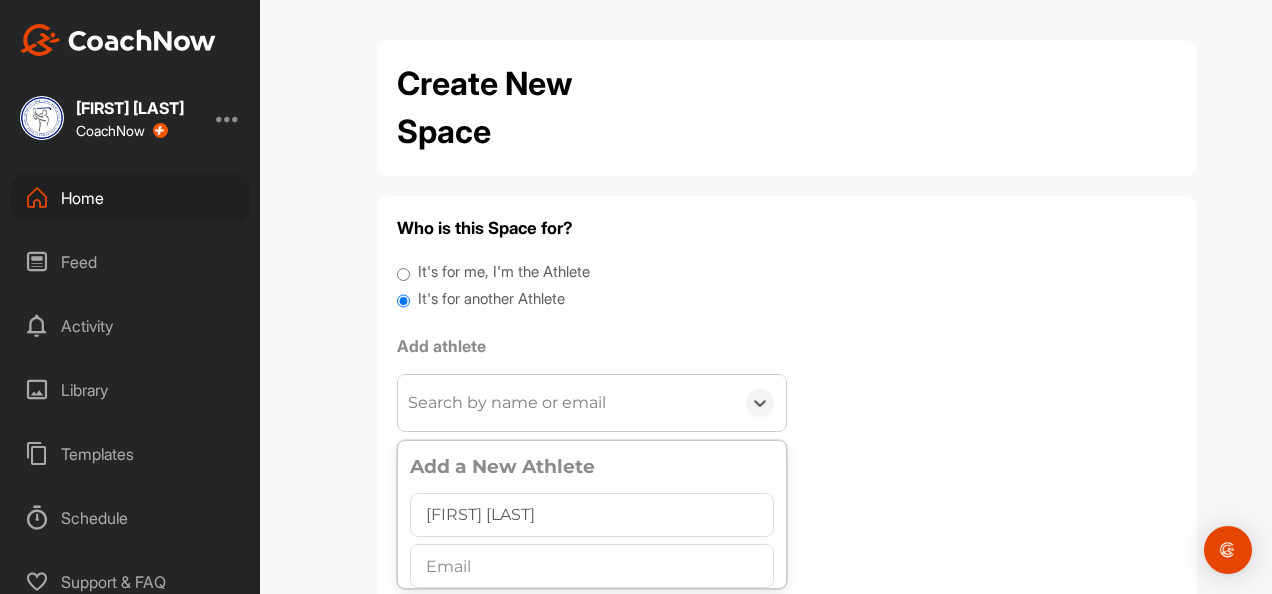 type on "[FIRST] [LAST]" 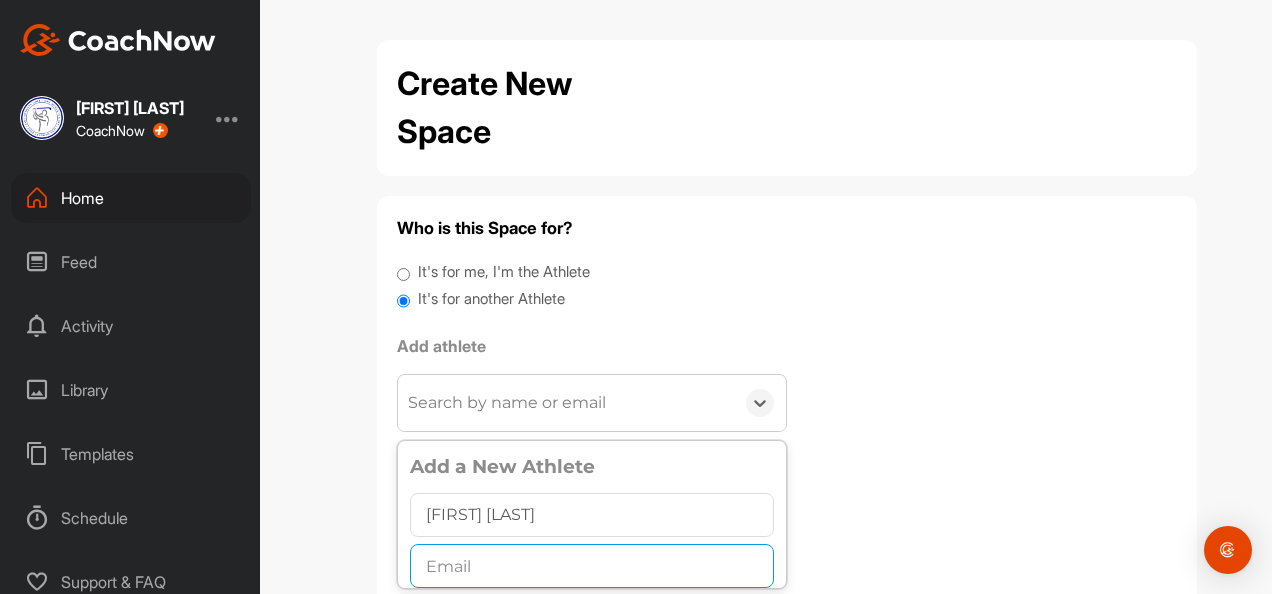 scroll, scrollTop: 0, scrollLeft: 0, axis: both 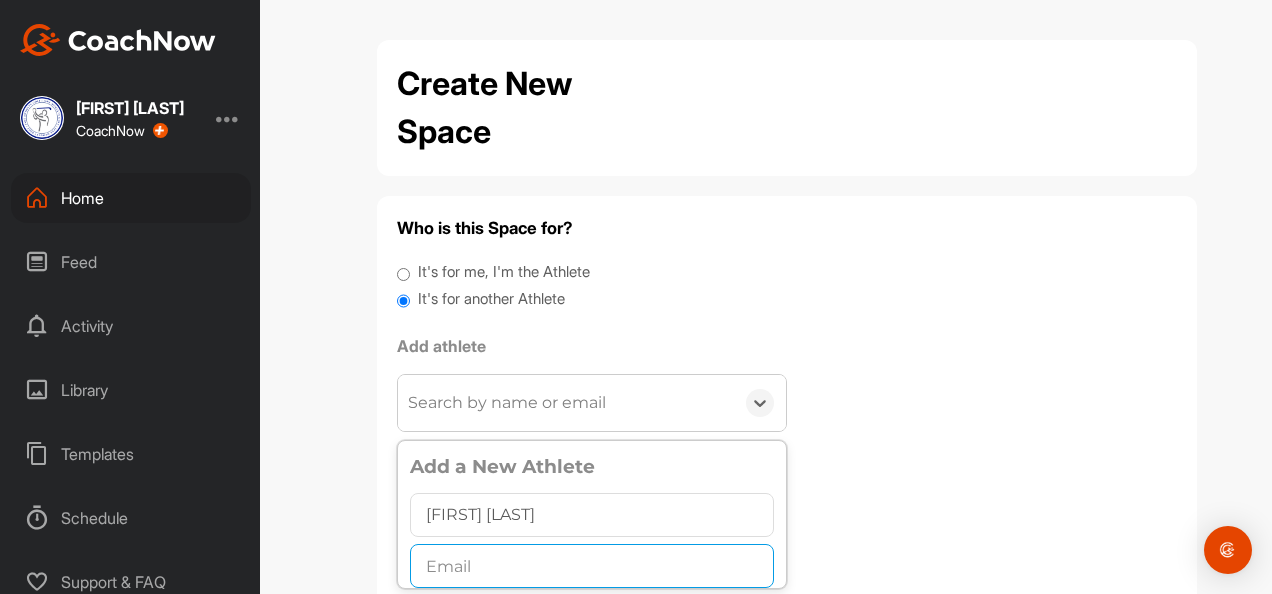 click at bounding box center [592, 566] 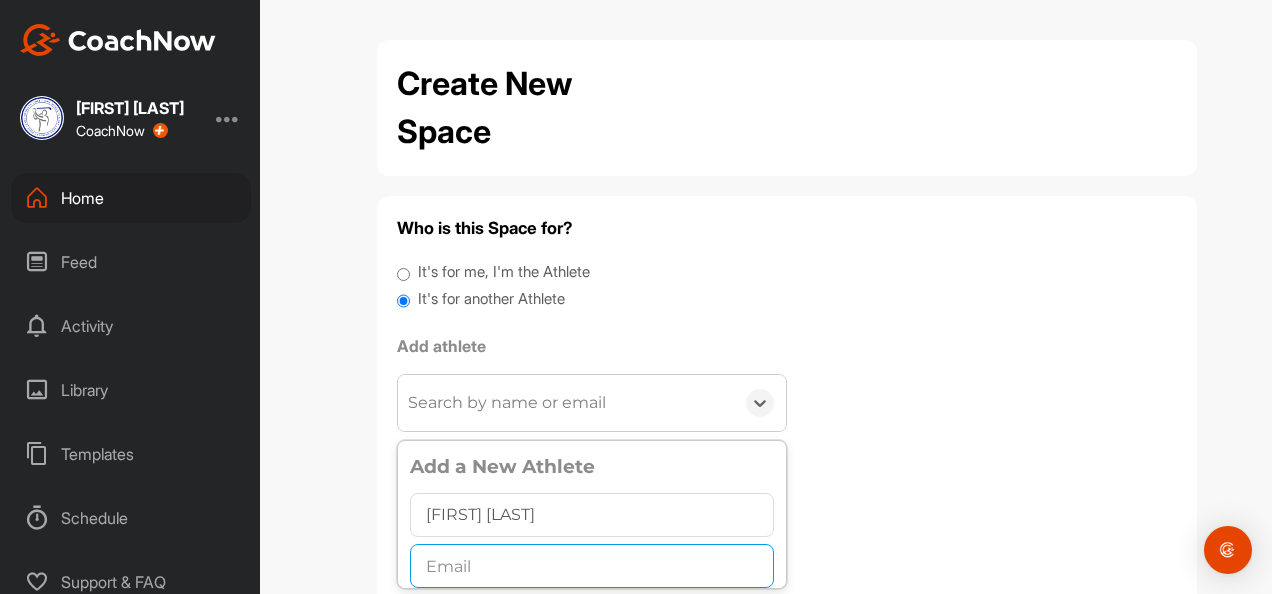 paste on "[EMAIL]" 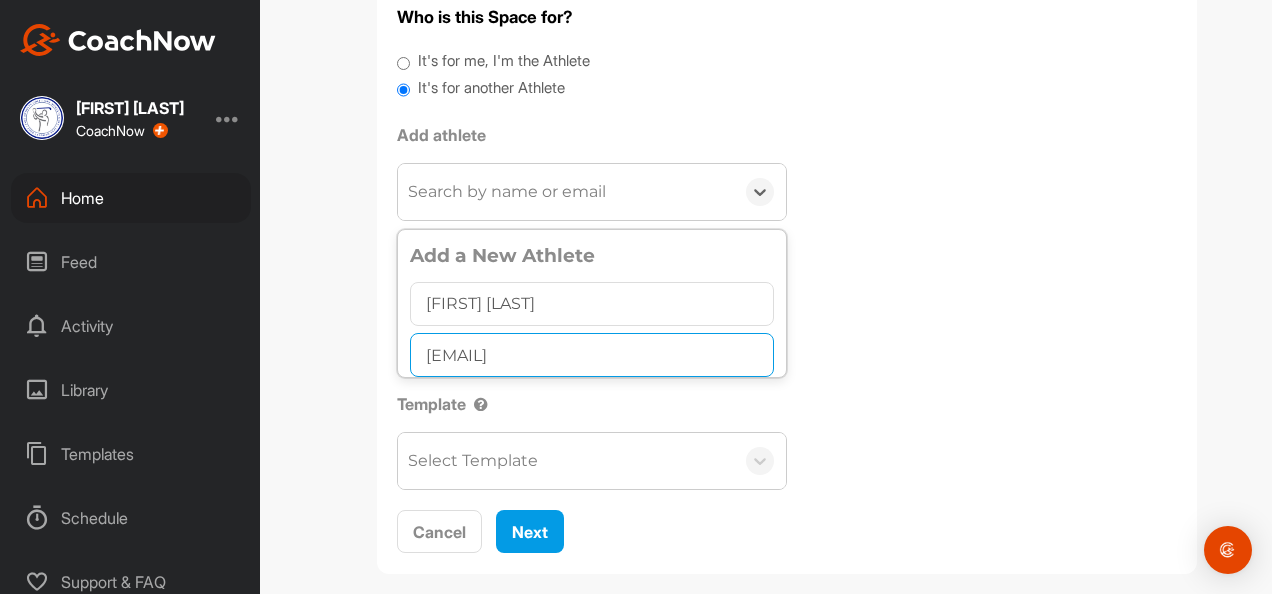 scroll, scrollTop: 212, scrollLeft: 0, axis: vertical 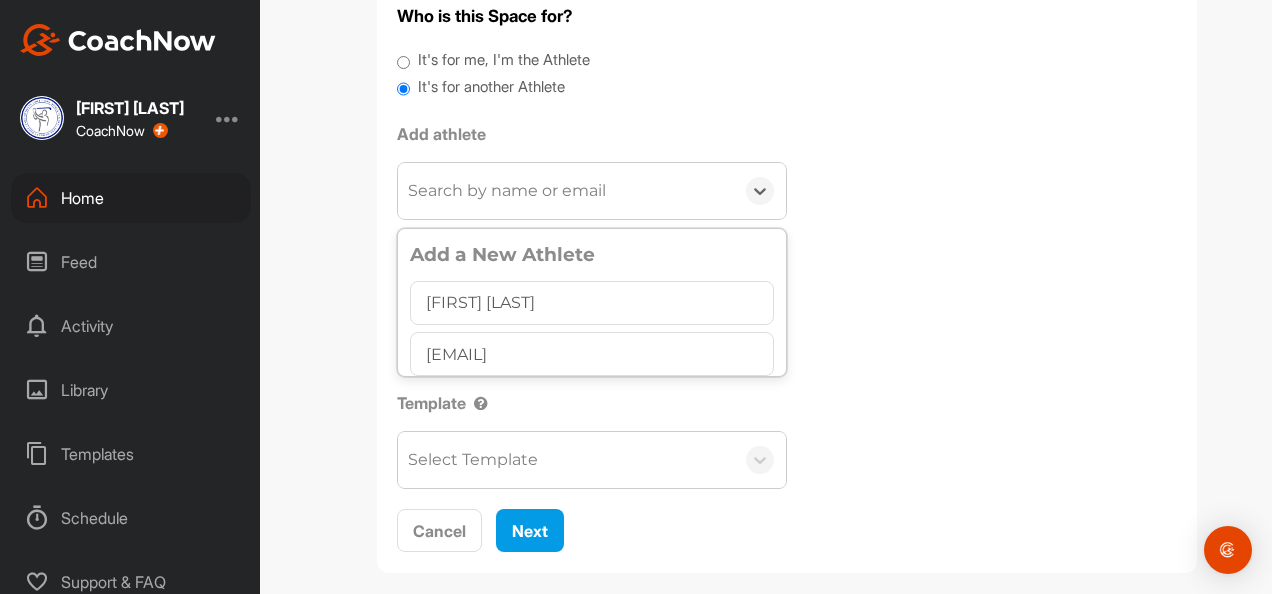 click on "Select Template" at bounding box center [473, 460] 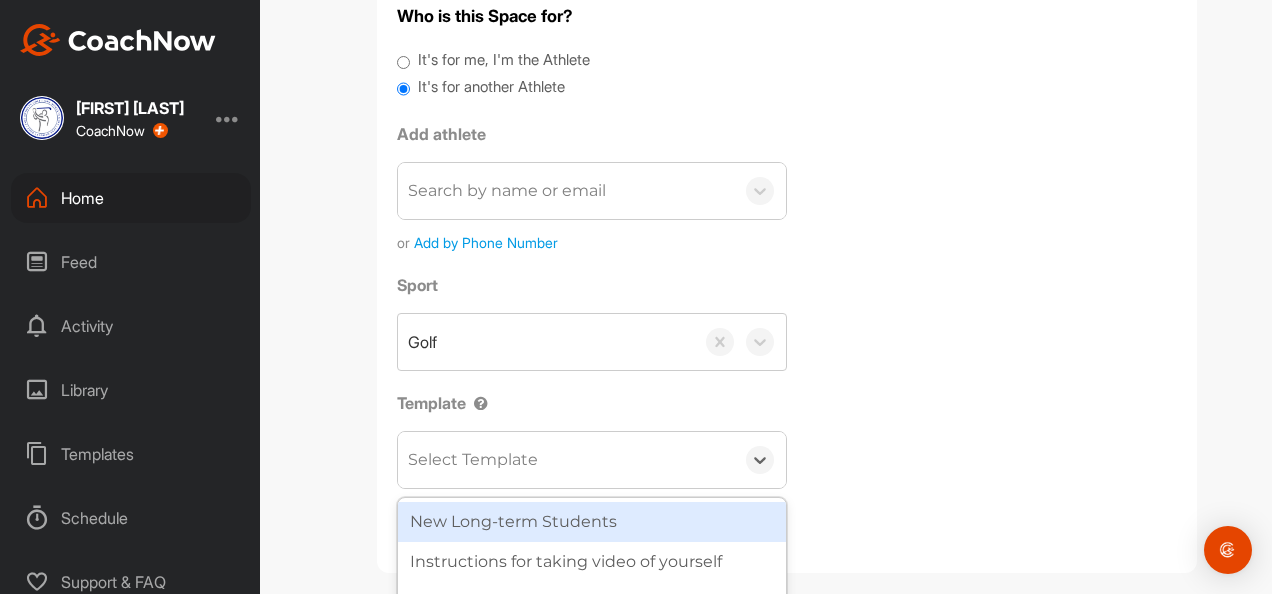 click on "New Long-term Students" at bounding box center (592, 522) 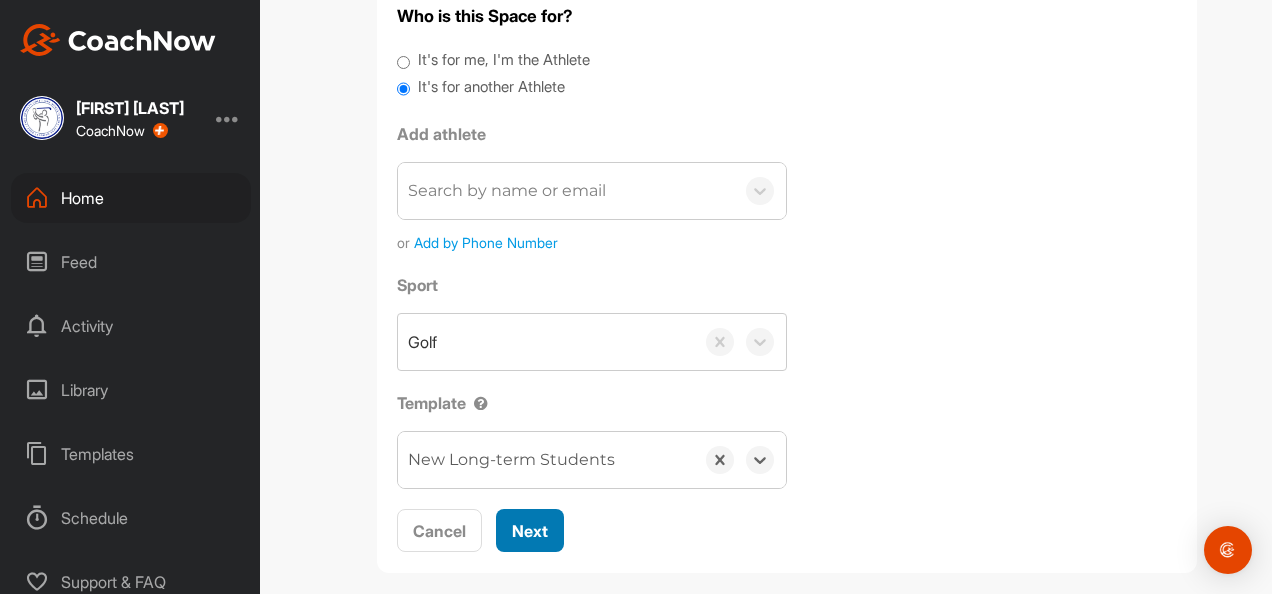 click on "Next" at bounding box center (530, 531) 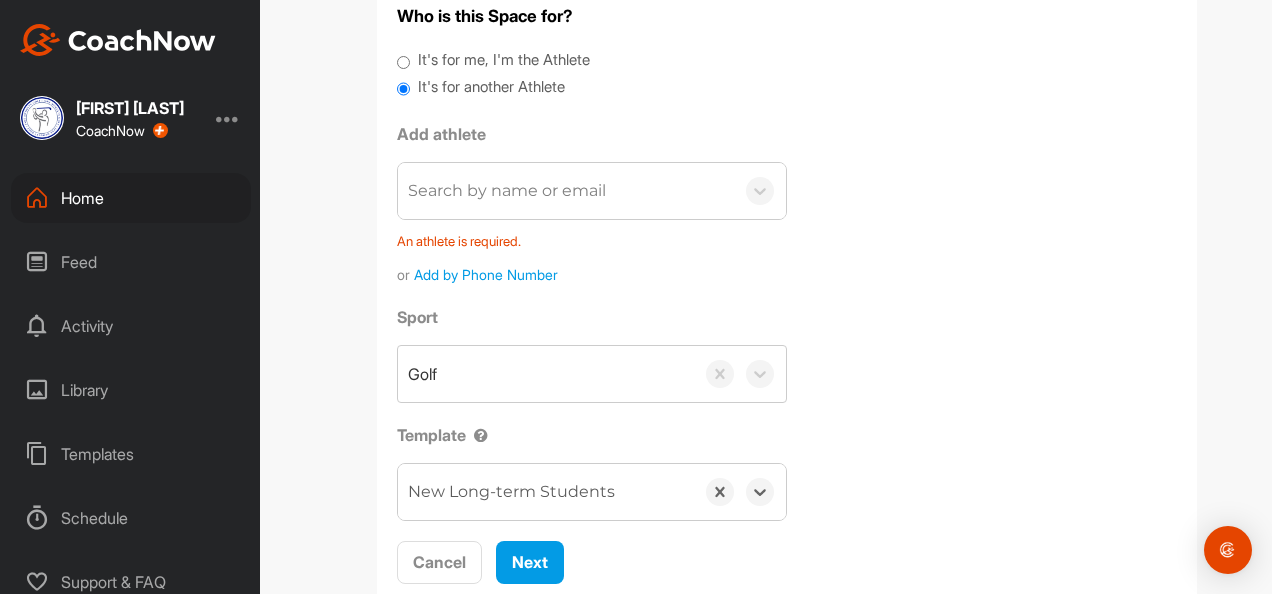 click on "Search by name or email" at bounding box center (566, 191) 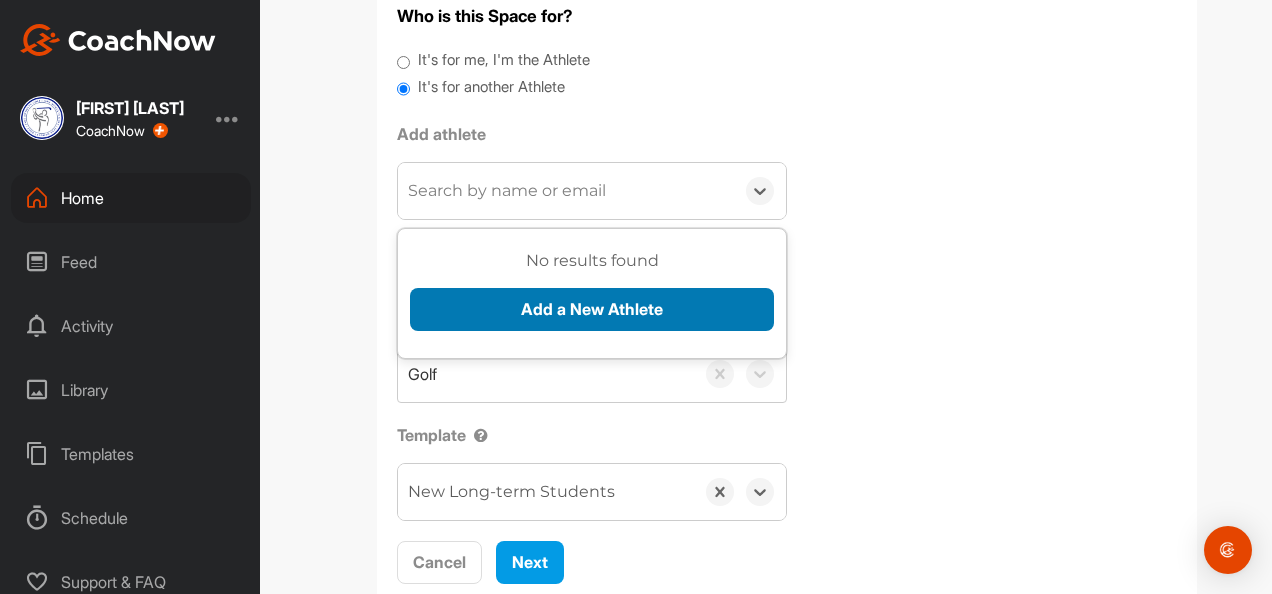 click on "Add a New Athlete" at bounding box center (592, 309) 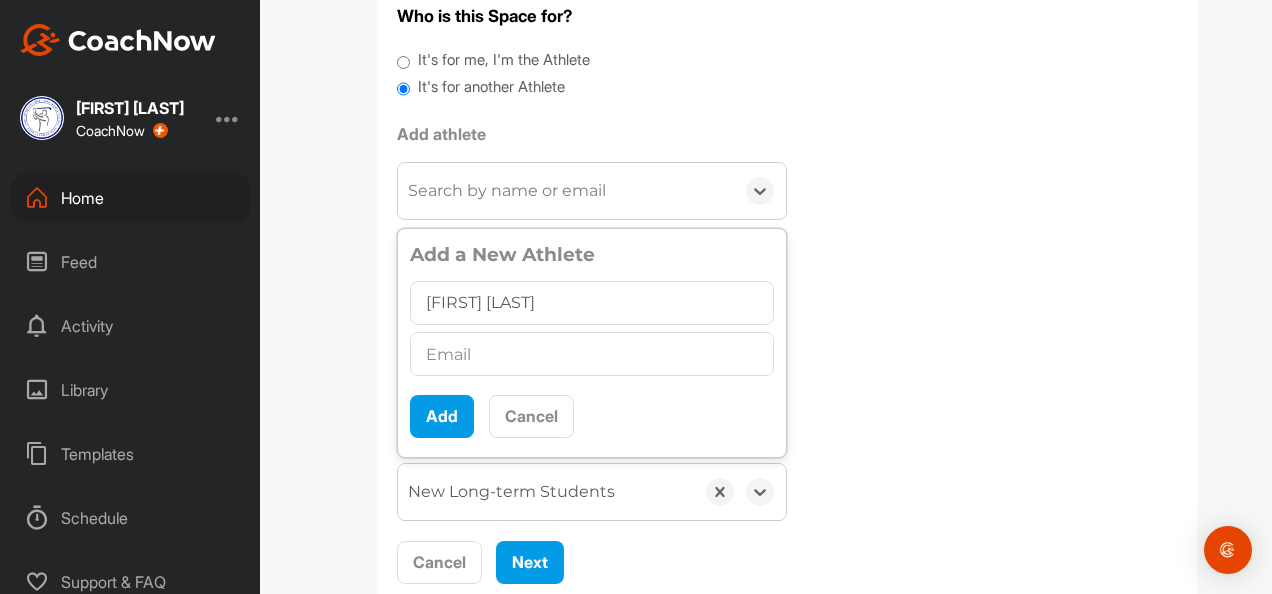 type on "[FIRST] [LAST]" 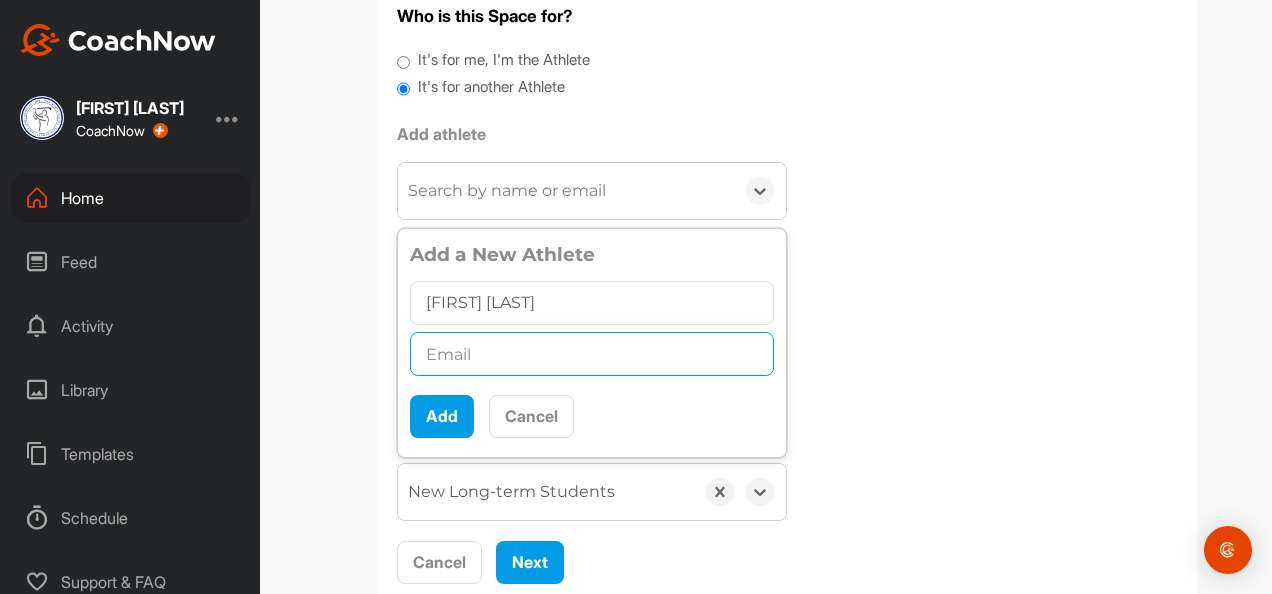 click at bounding box center [592, 354] 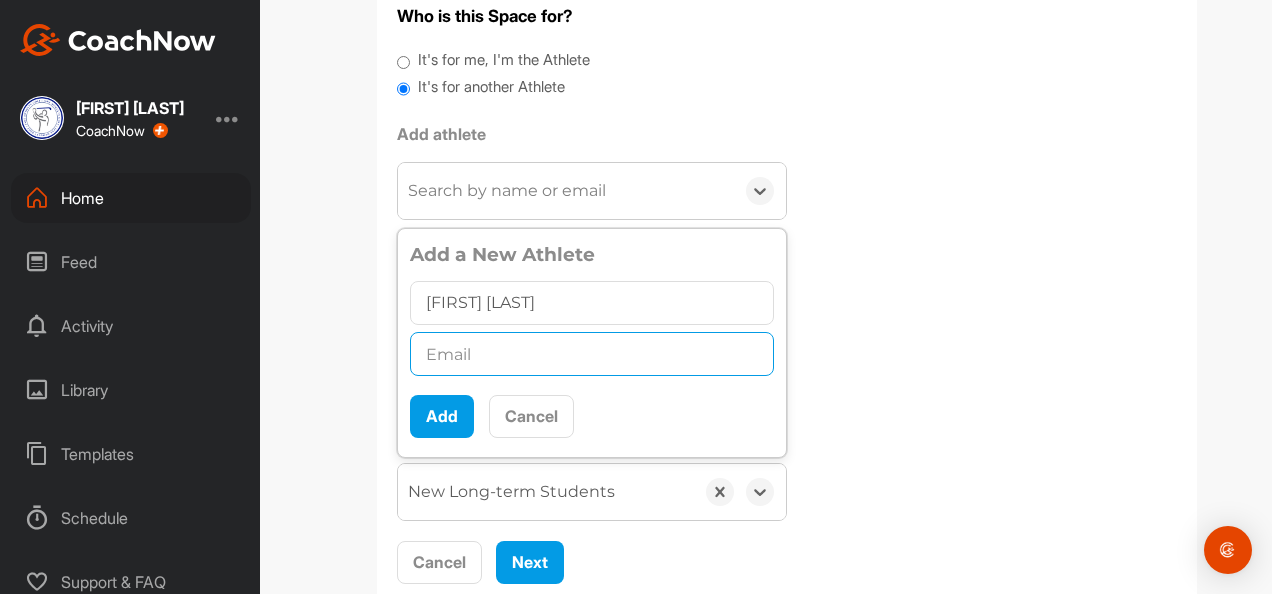 paste on "[EMAIL]" 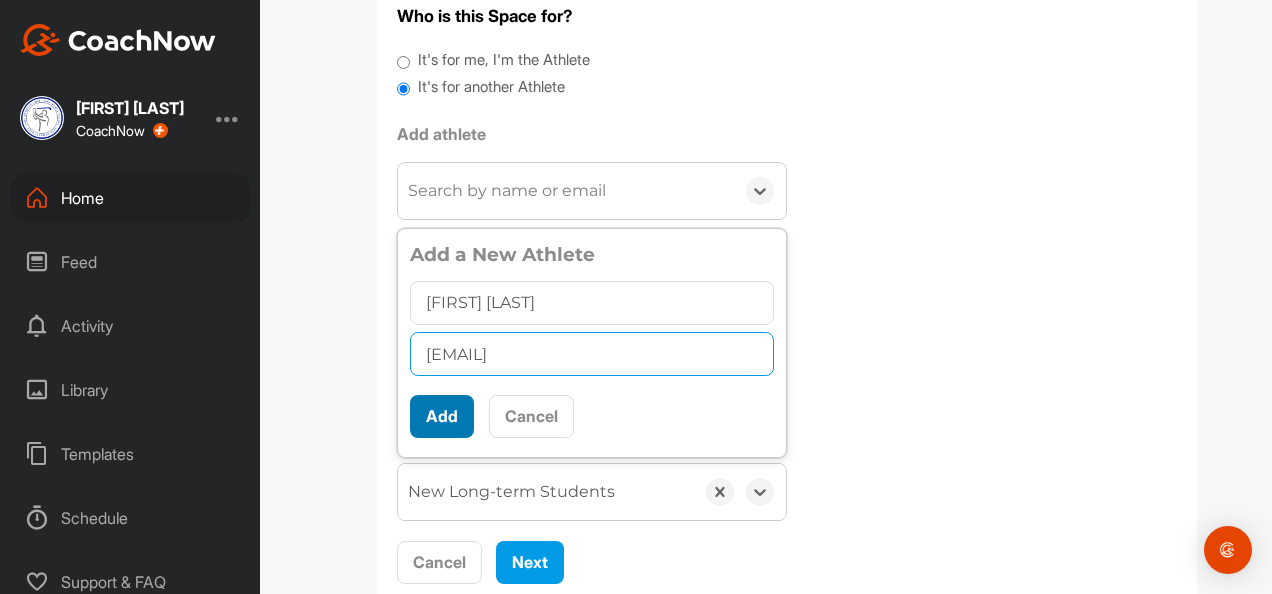 type on "[EMAIL]" 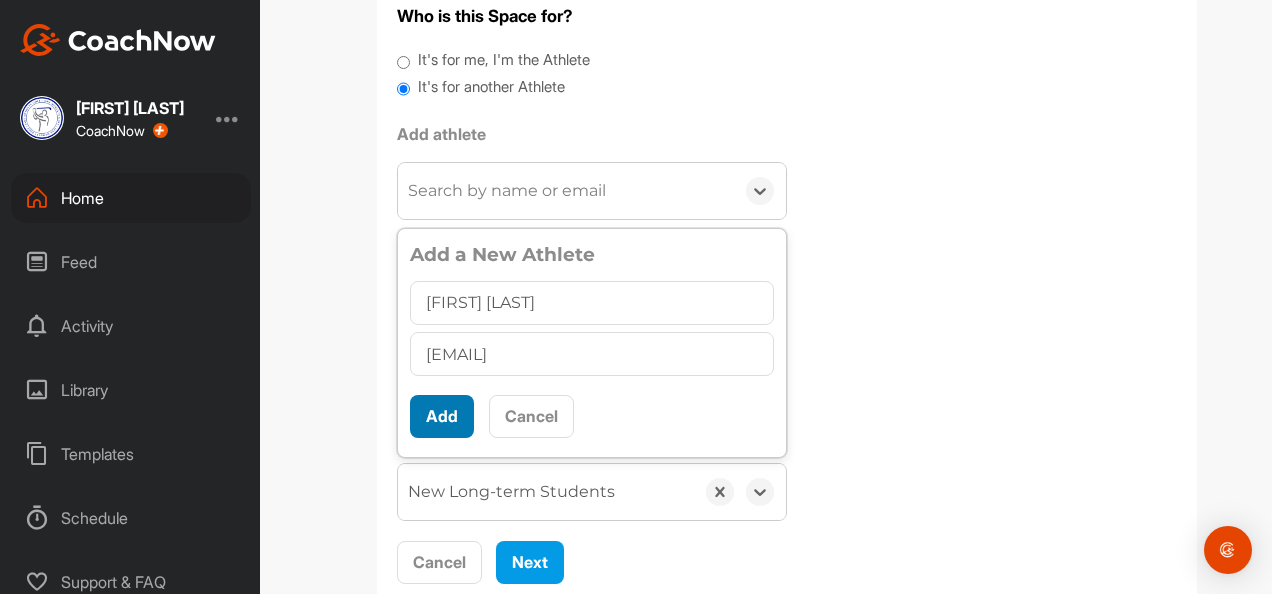 scroll, scrollTop: 11, scrollLeft: 0, axis: vertical 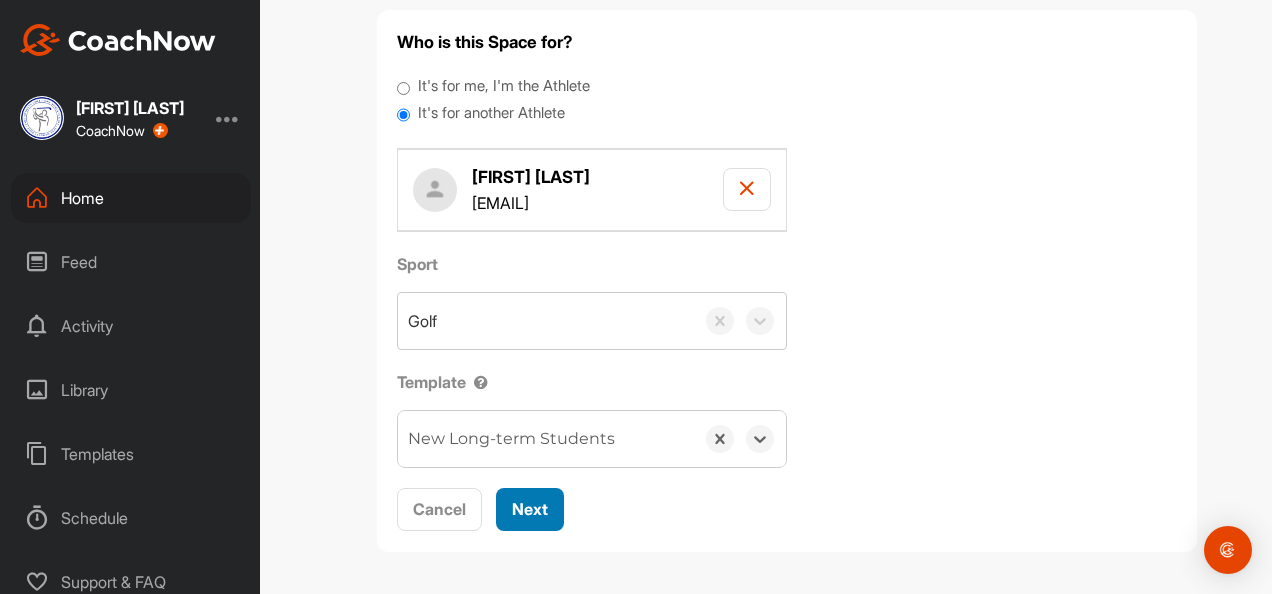 click on "Next" at bounding box center [530, 509] 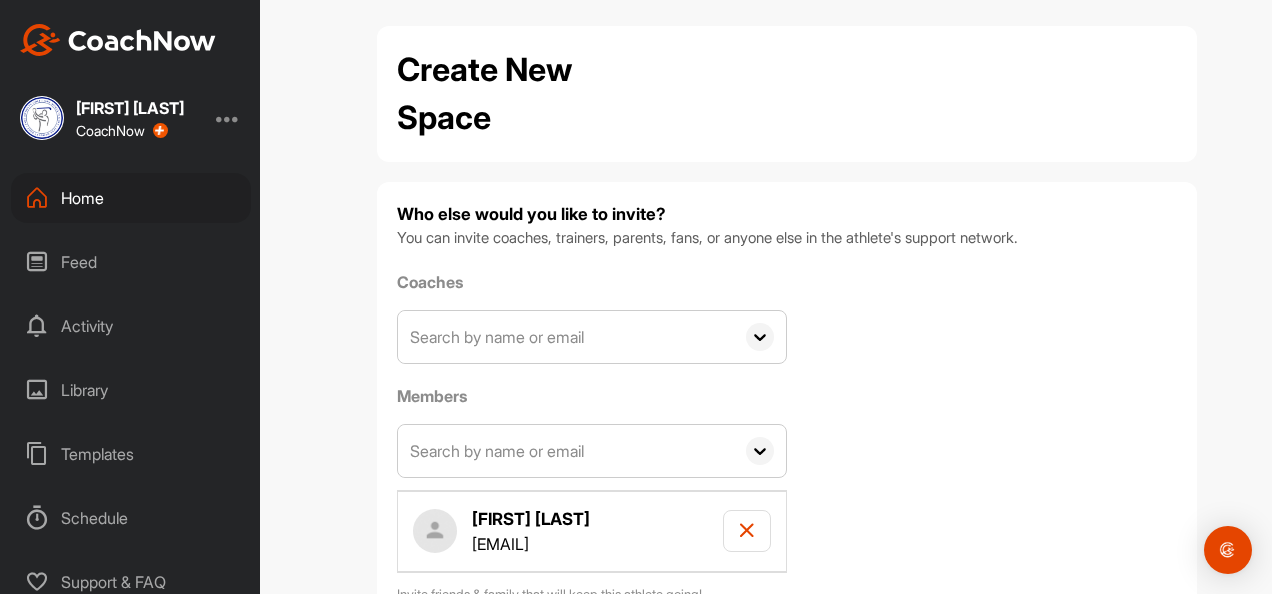 scroll, scrollTop: 151, scrollLeft: 0, axis: vertical 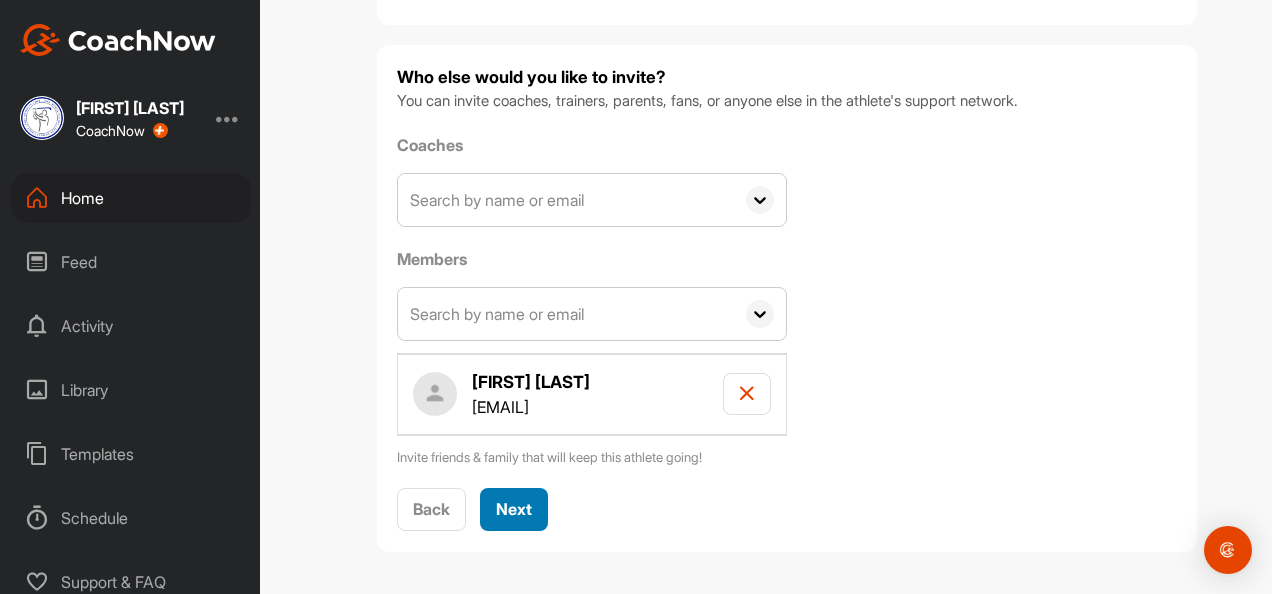 click on "Next" at bounding box center [514, 509] 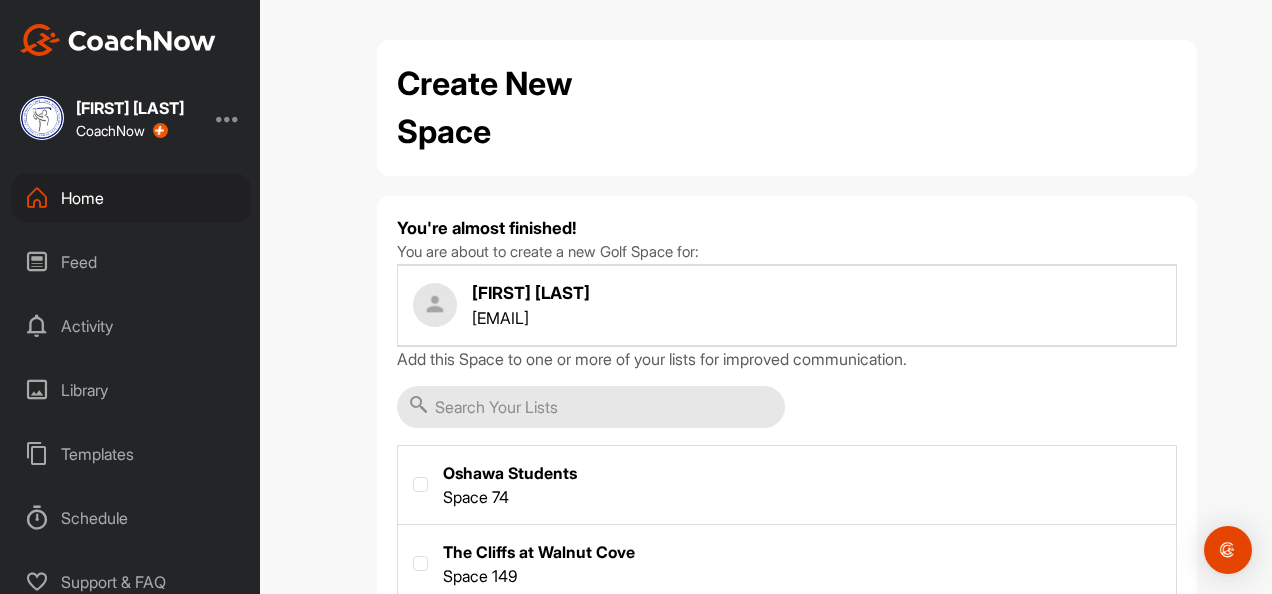 scroll, scrollTop: 134, scrollLeft: 0, axis: vertical 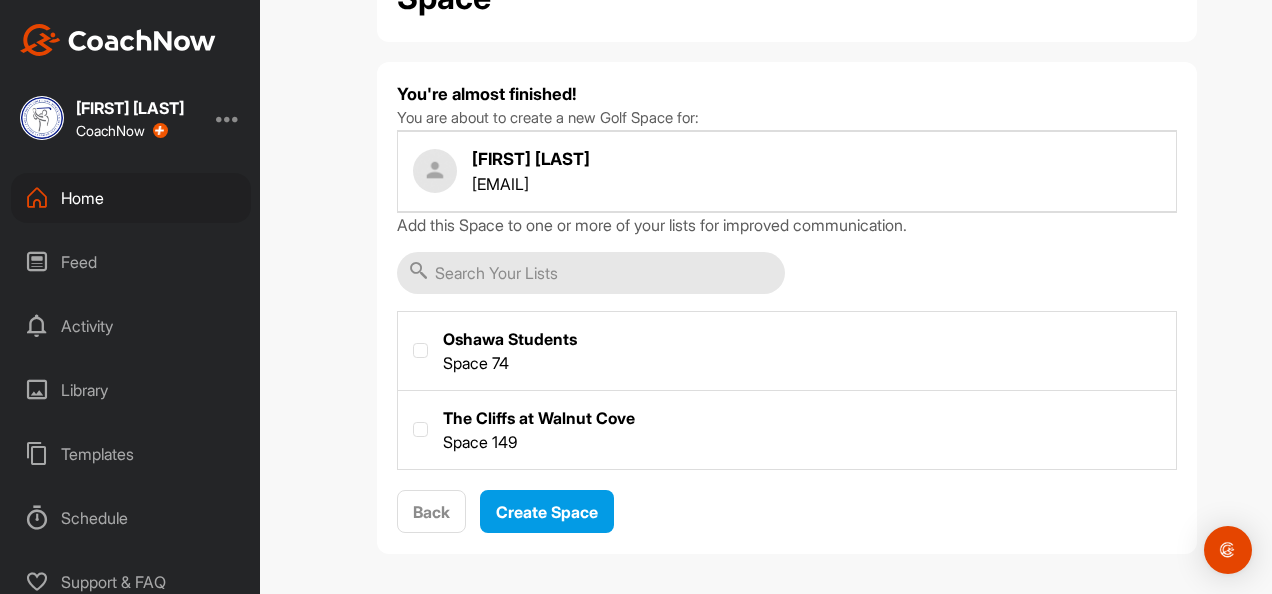 click at bounding box center (787, 428) 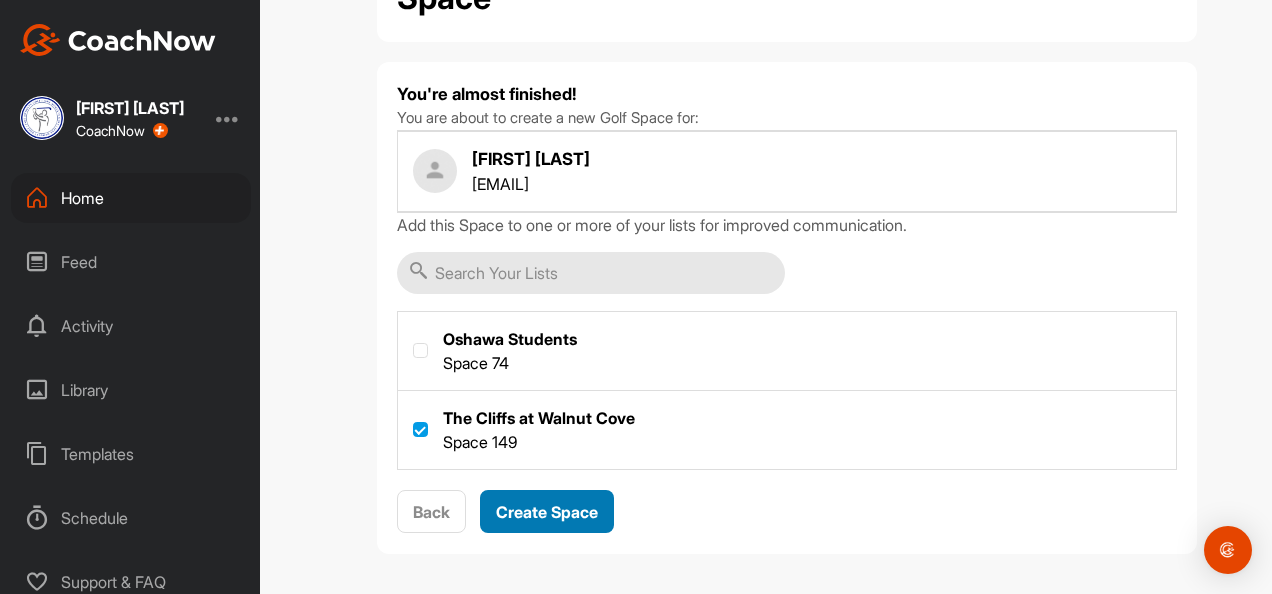 click on "Create Space" at bounding box center [547, 511] 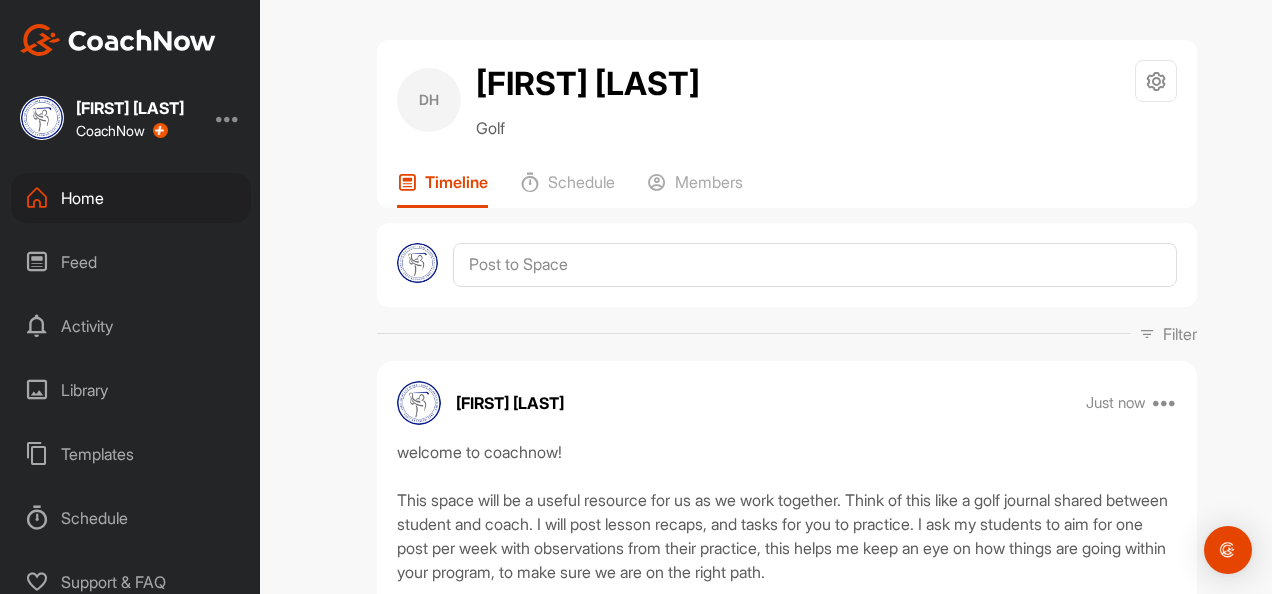 click on "Feed" at bounding box center (131, 262) 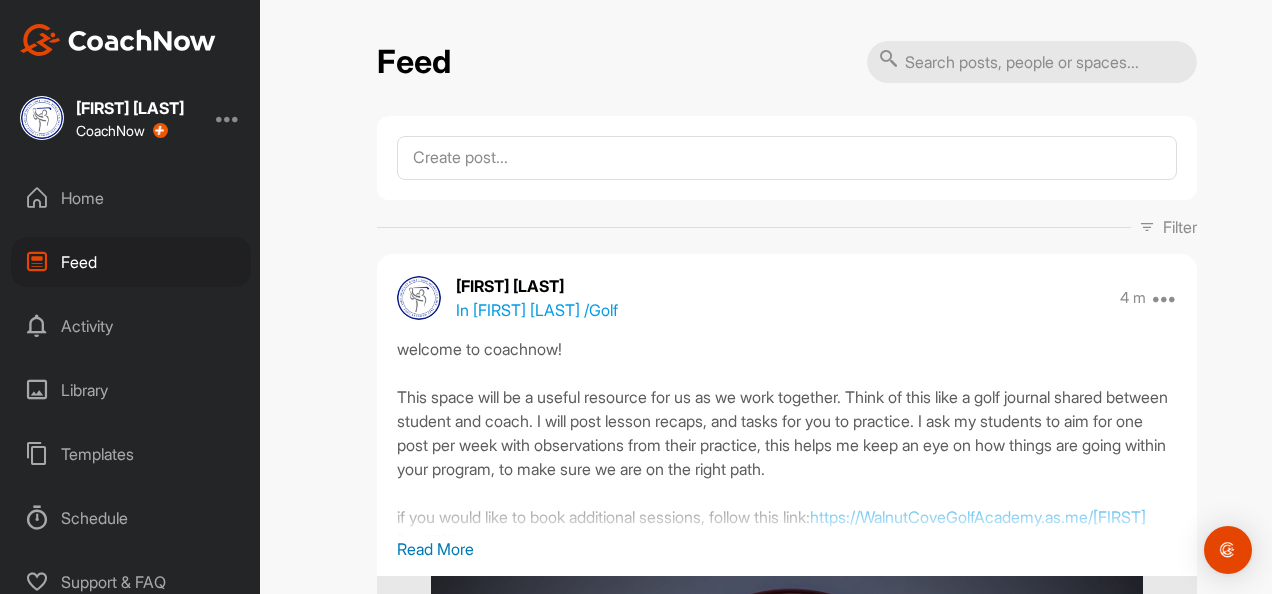 click on "Home" at bounding box center (131, 198) 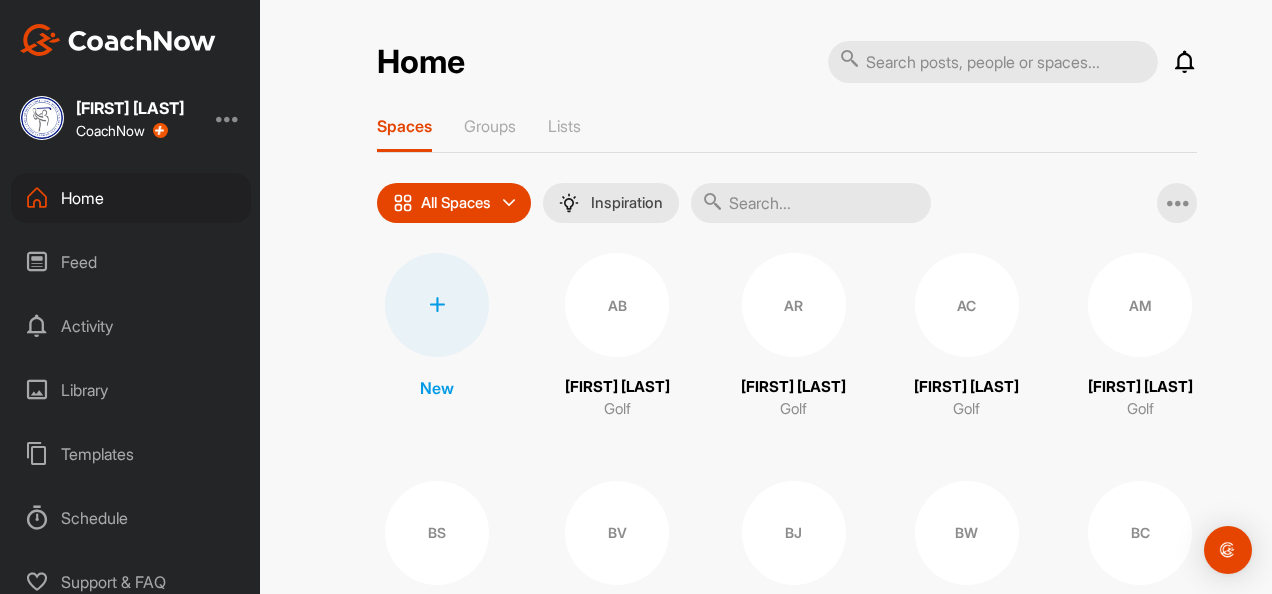 click at bounding box center [811, 203] 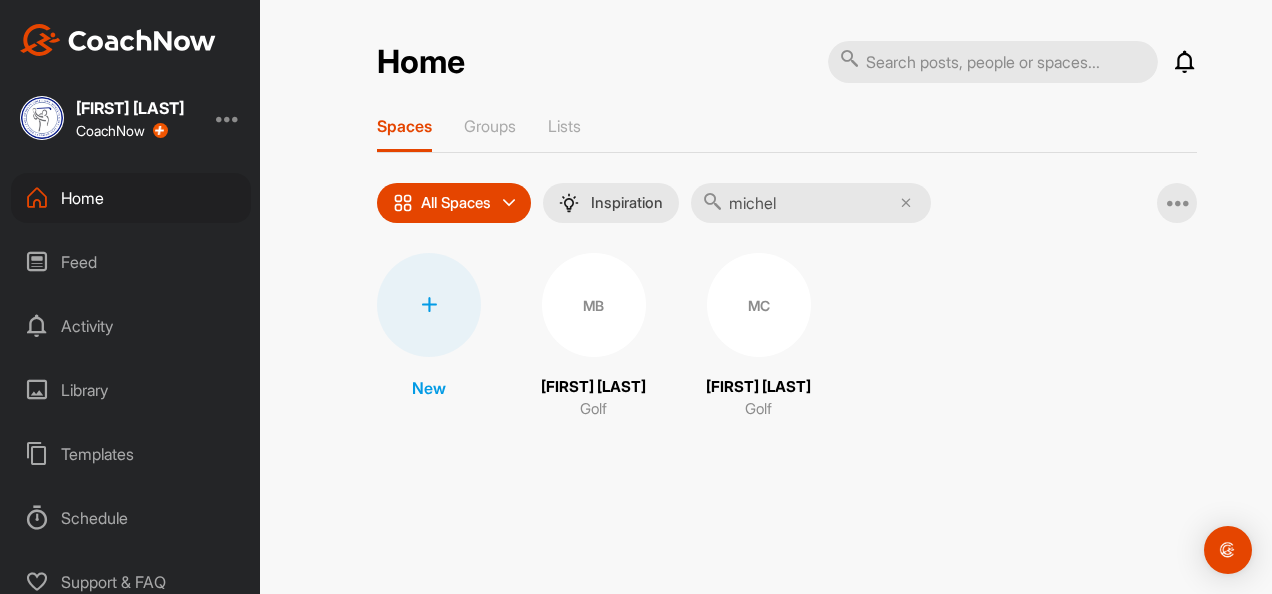 type on "michel" 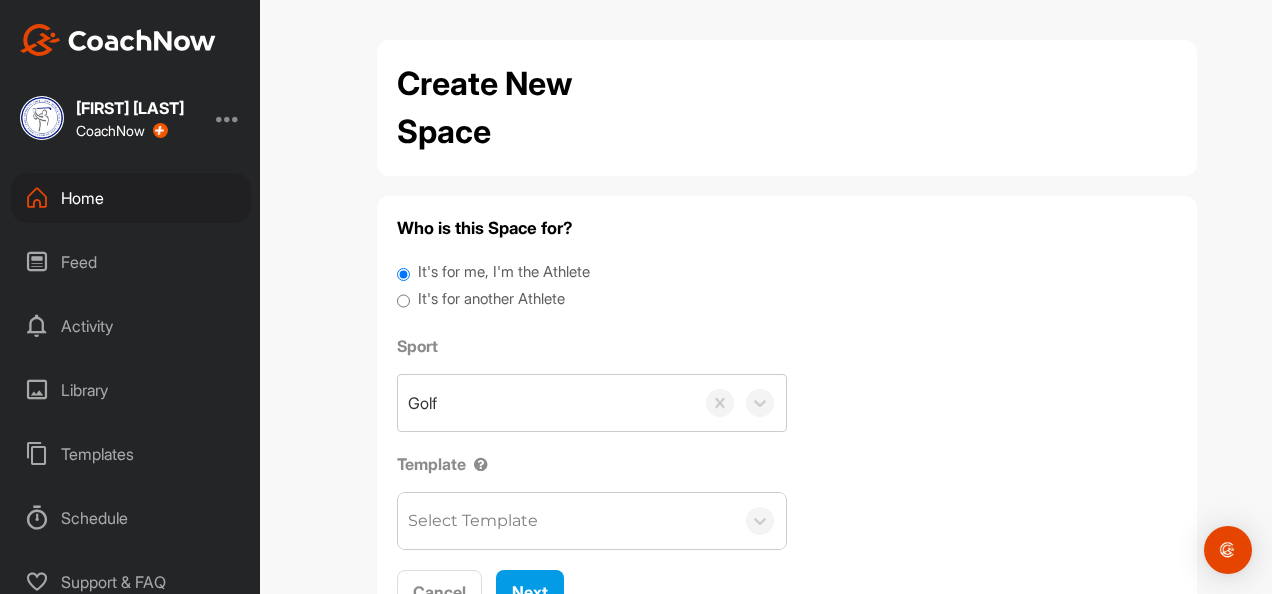 click on "Select Template" at bounding box center (566, 521) 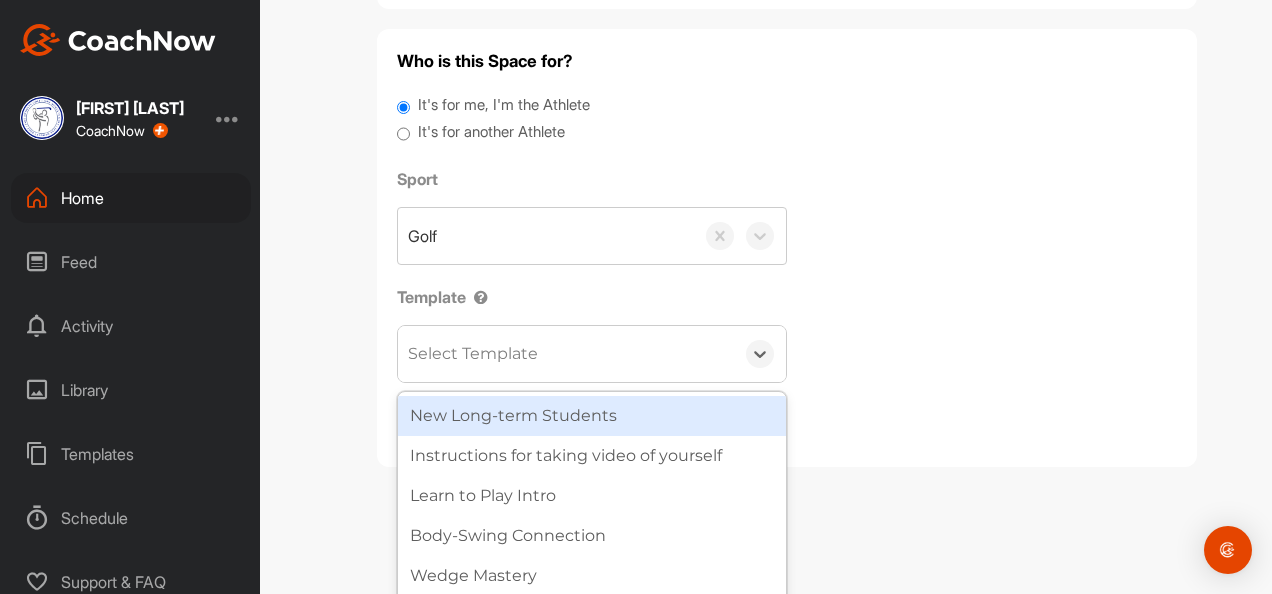 click on "New Long-term Students" at bounding box center (592, 416) 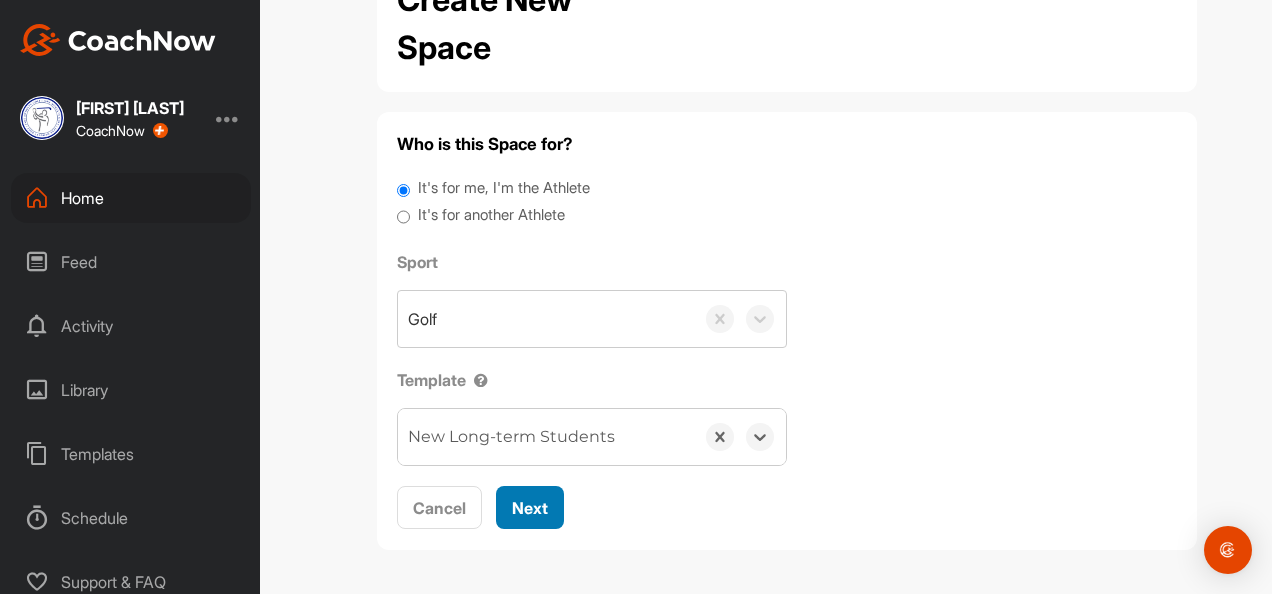 click on "Next" at bounding box center (530, 508) 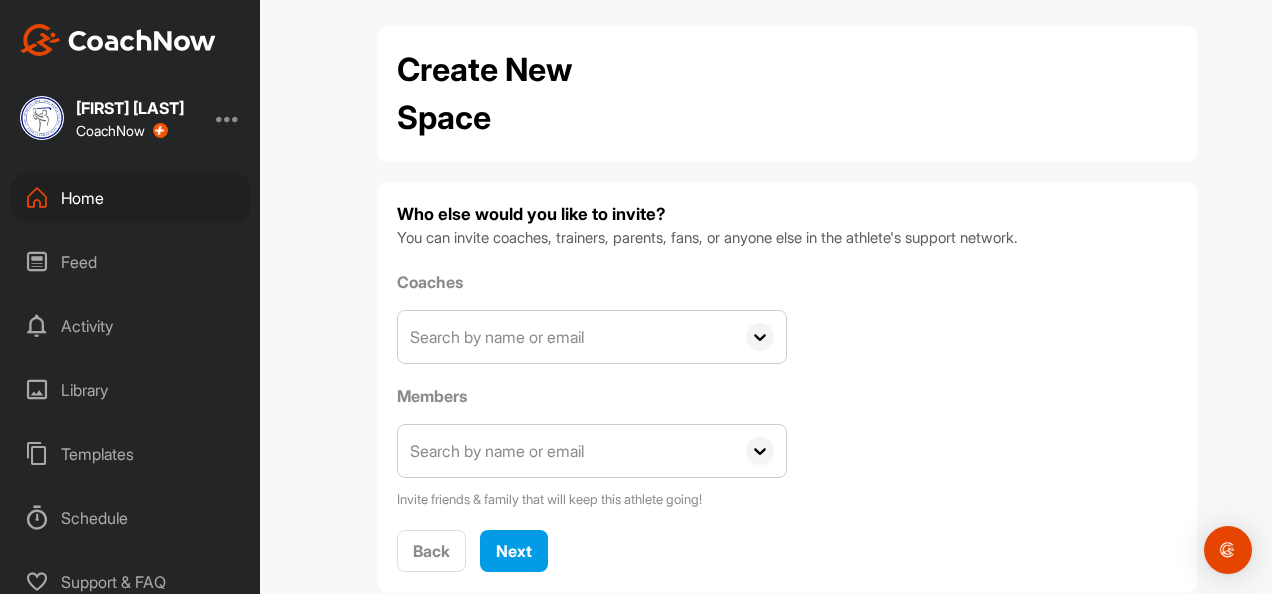 scroll, scrollTop: 57, scrollLeft: 0, axis: vertical 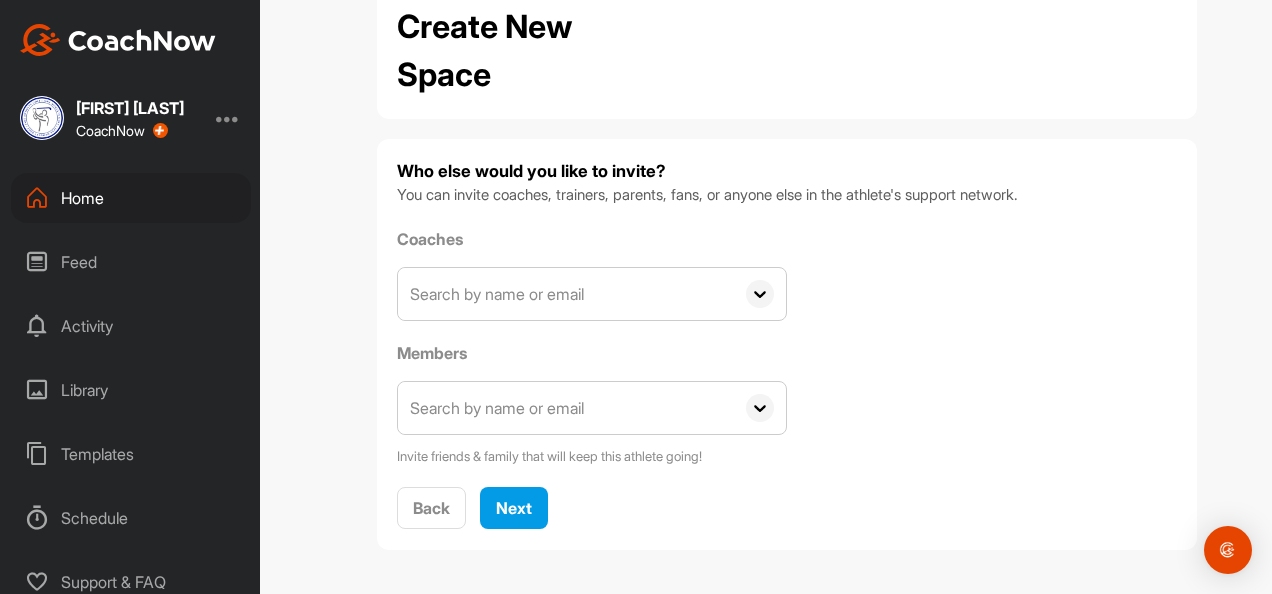 click at bounding box center [566, 294] 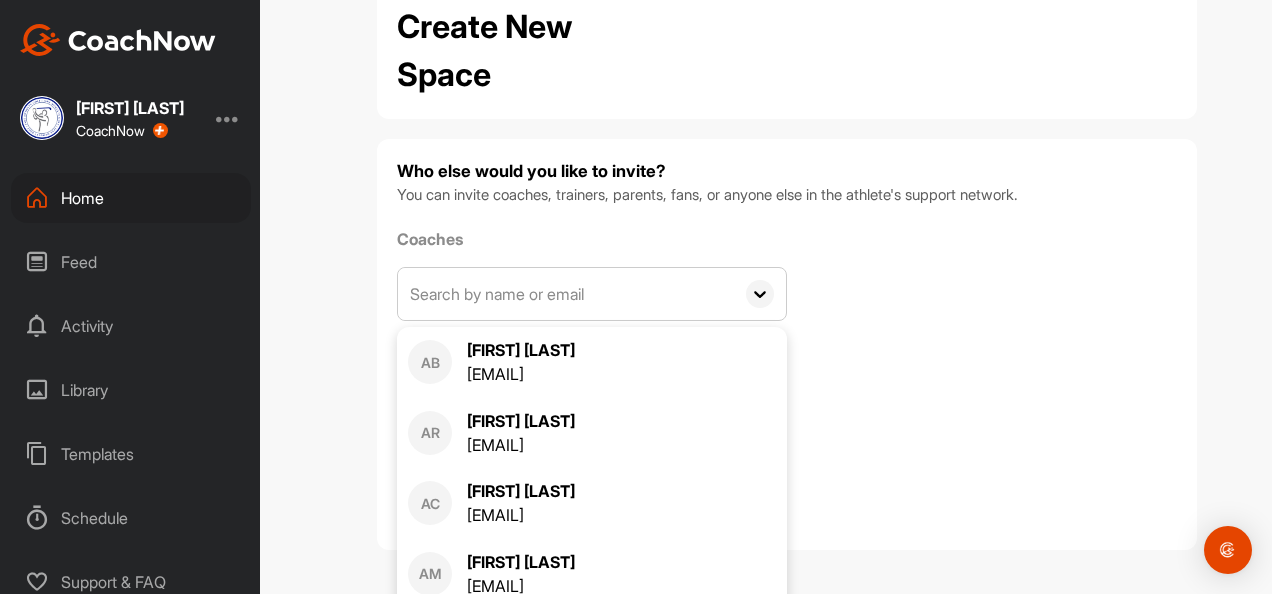 click on "Who else would you like to invite? You can invite coaches, trainers, parents, fans, or anyone else in the athlete's support network. Coaches AB [FIRST] [LAST] [FIRST]@[DOMAIN] AR [FIRST] [LAST] [FIRST]@[DOMAIN] AC [FIRST] [LAST] [FIRST]@[DOMAIN] AM [FIRST] [LAST] [FIRST]@[DOMAIN] BB [FIRST] [LAST] [FIRST]@[DOMAIN] BS [FIRST] [LAST] [FIRST]@[DOMAIN] BV [FIRST] [LAST] [FIRST]@[DOMAIN] BJ [FIRST] [LAST] [FIRST]@[DOMAIN] BW [FIRST] [LAST] [FIRST]@[DOMAIN] BC [FIRST] [LAST] [FIRST]@[DOMAIN] BG [FIRST] [LAST] [FIRST]@[DOMAIN] BK [FIRST] [LAST] [FIRST]@[DOMAIN] [FIRST] [LAST] [FIRST]@[DOMAIN] BT [FIRST] [LAST] [FIRST]@[DOMAIN] BC [FIRST] [LAST] [FIRST]@[DOMAIN] BF [FIRST] [LAST] [FIRST]@[DOMAIN] BH [FIRST] [LAST] [FIRST]@[DOMAIN] BF [FIRST] [LAST] [FIRST]@[DOMAIN] [FIRST] [LAST] [FIRST]@[DOMAIN] BC [FIRST] [LAST] [FIRST]@[DOMAIN] CC [FIRST] [LAST] [FIRST]@[DOMAIN] CF [FIRST] [LAST] [FIRST]@[DOMAIN] CM [FIRST] [LAST] CS [FIRST] [LAST] CB" at bounding box center [787, 344] 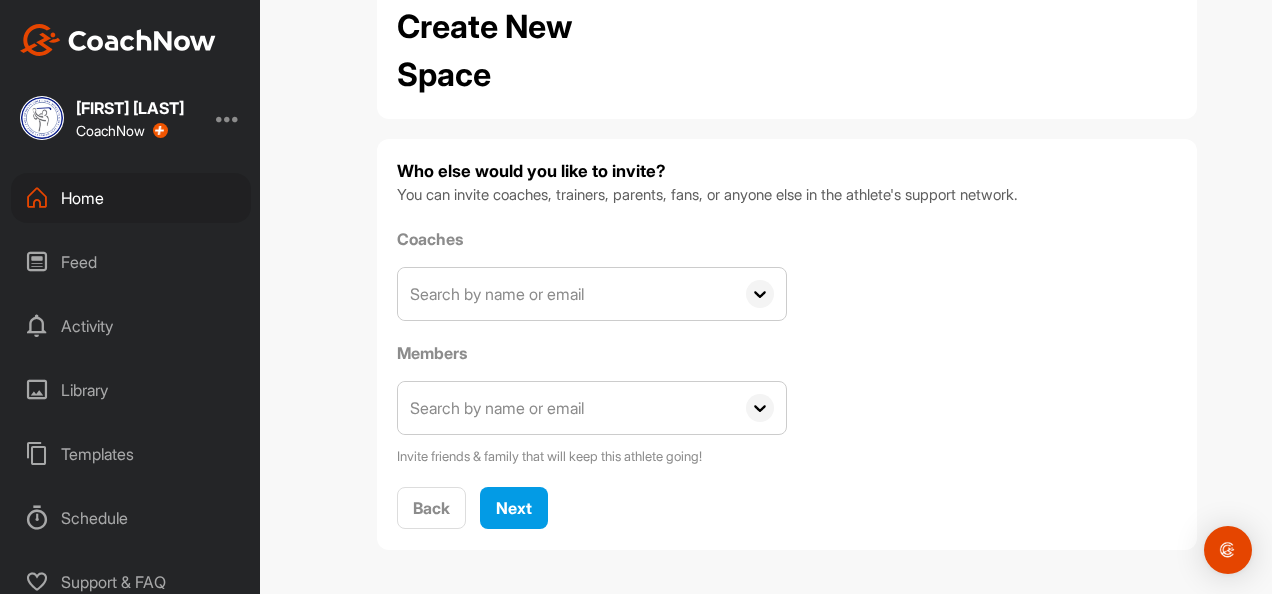 click at bounding box center (566, 294) 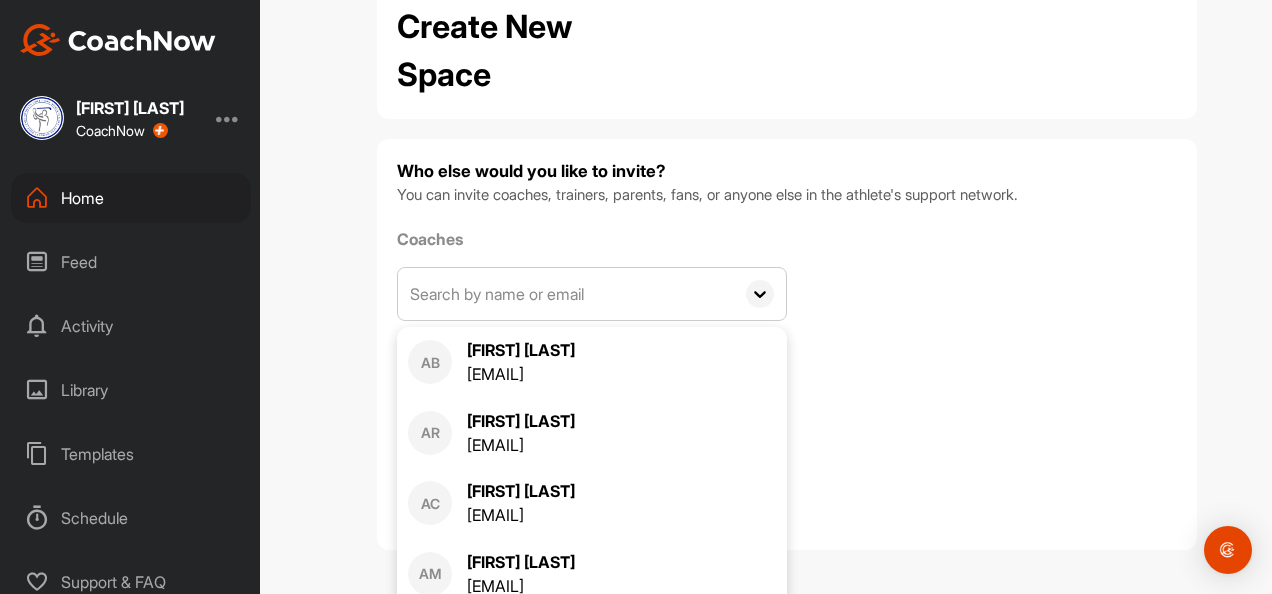 click on "Coaches" at bounding box center (592, 239) 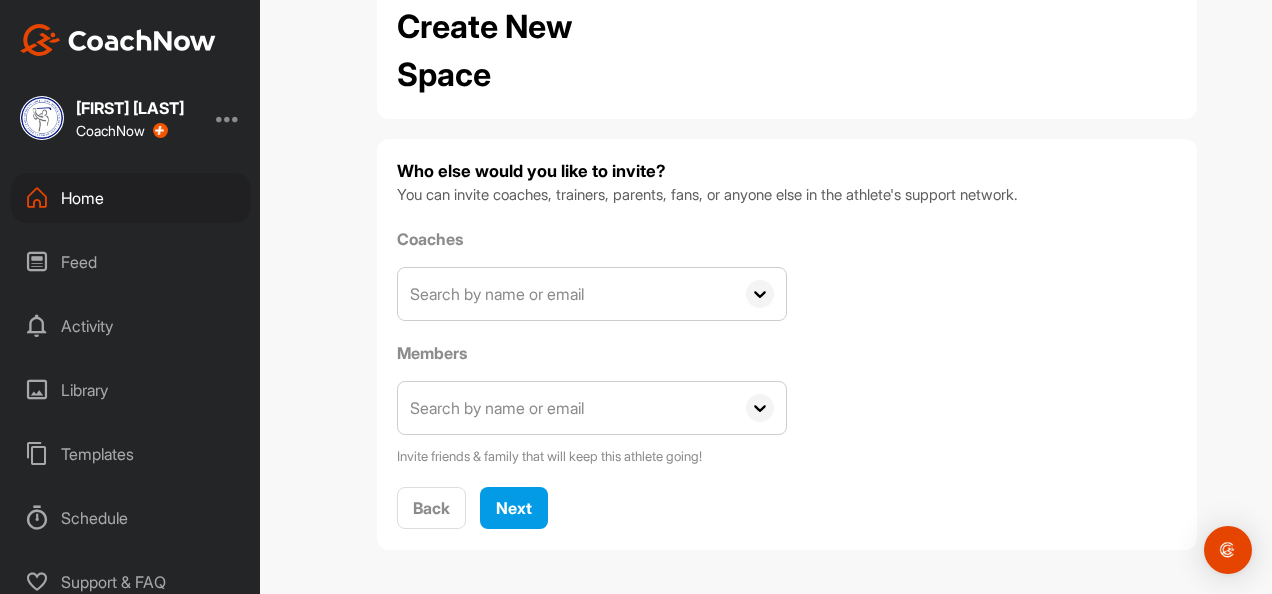 click at bounding box center (566, 408) 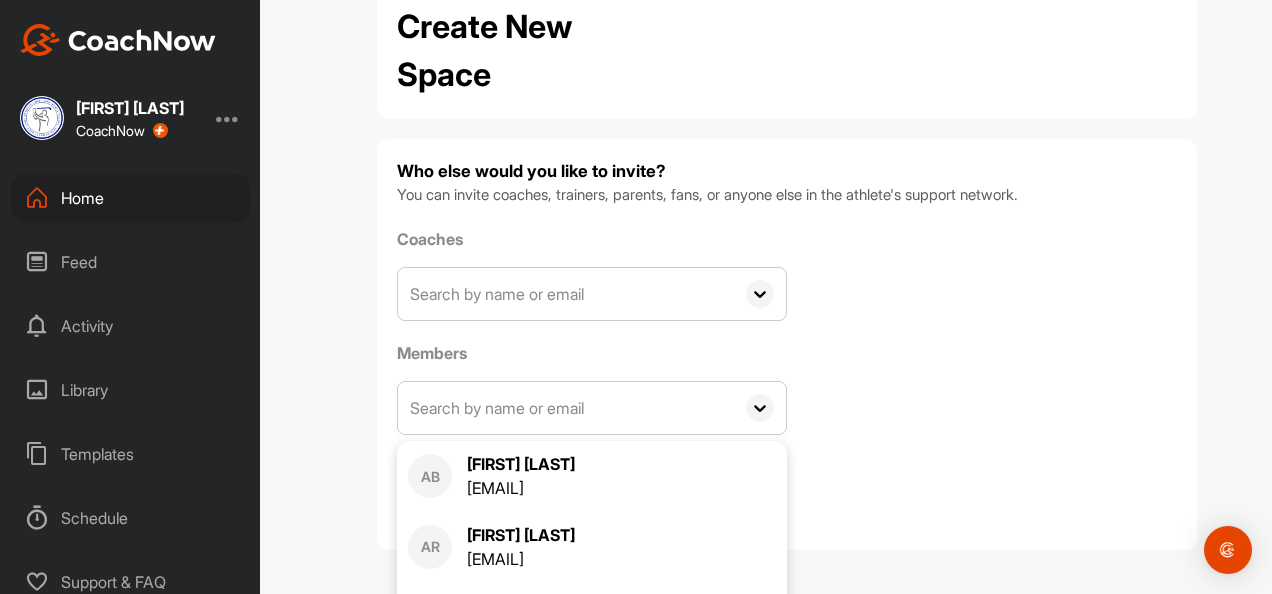 click on "Coaches AB [FIRST] [LAST] [USERNAME]@[DOMAIN].com AR [FIRST] [LAST] [USERNAME]@[DOMAIN].com AC [FIRST] [LAST] [USERNAME]@[DOMAIN].com AM [FIRST] [LAST] [USERNAME]@[DOMAIN].com BB [FIRST] [LAST] [USERNAME]@[DOMAIN].com BS [FIRST] [LAST] [USERNAME]@[DOMAIN].com BV [FIRST] [LAST] [USERNAME]@[DOMAIN].com BJ [FIRST] [LAST] [USERNAME]@[DOMAIN].com BW [FIRST] [LAST] [USERNAME]@[DOMAIN].com BC [FIRST] [LAST] [USERNAME]@[DOMAIN].com BG [FIRST] [LAST] [USERNAME]@[DOMAIN].com BK [FIRST] [LAST] [USERNAME]@[DOMAIN].com [FIRST] [LAST] [USERNAME]@[DOMAIN].com BT [FIRST] [LAST] [USERNAME]@[DOMAIN].com BC [FIRST] [LAST] [USERNAME]@[DOMAIN].com BF [FIRST] [LAST] [USERNAME]@[DOMAIN].com BH [FIRST] [LAST] [USERNAME]@[DOMAIN].com BF [FIRST] [LAST] [USERNAME]@[DOMAIN].com [FIRST] [LAST] [USERNAME]@[DOMAIN].com BC [FIRST] [LAST] [USERNAME]@[DOMAIN].com CC [FIRST] [LAST] [USERNAME]@[DOMAIN].com CF [FIRST] [LAST] [USERNAME]@[DOMAIN].com CM [FIRST] [LAST] [USERNAME]@[DOMAIN].com CS [FIRST] [LAST] [USERNAME]@[DOMAIN].com [FIRST] [LAST] [USERNAME]@[DOMAIN].com CB [FIRST] [LAST] [USERNAME]@[DOMAIN].com CR [FIRST] [LAST] CM" at bounding box center (787, 347) 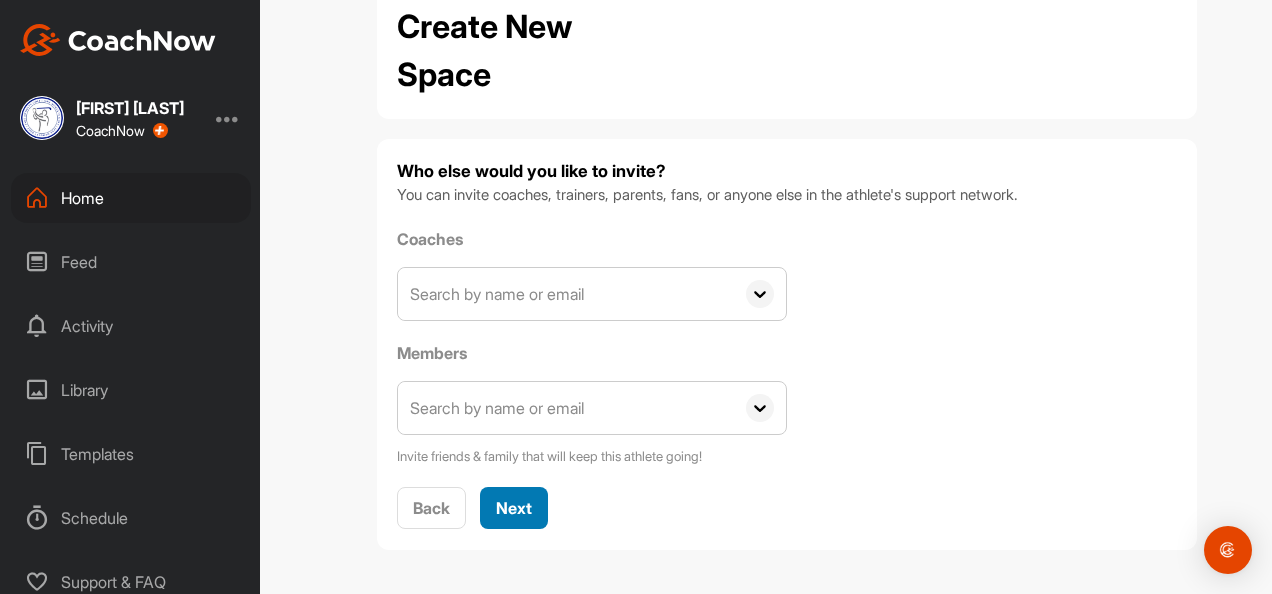 click on "Next" at bounding box center [514, 508] 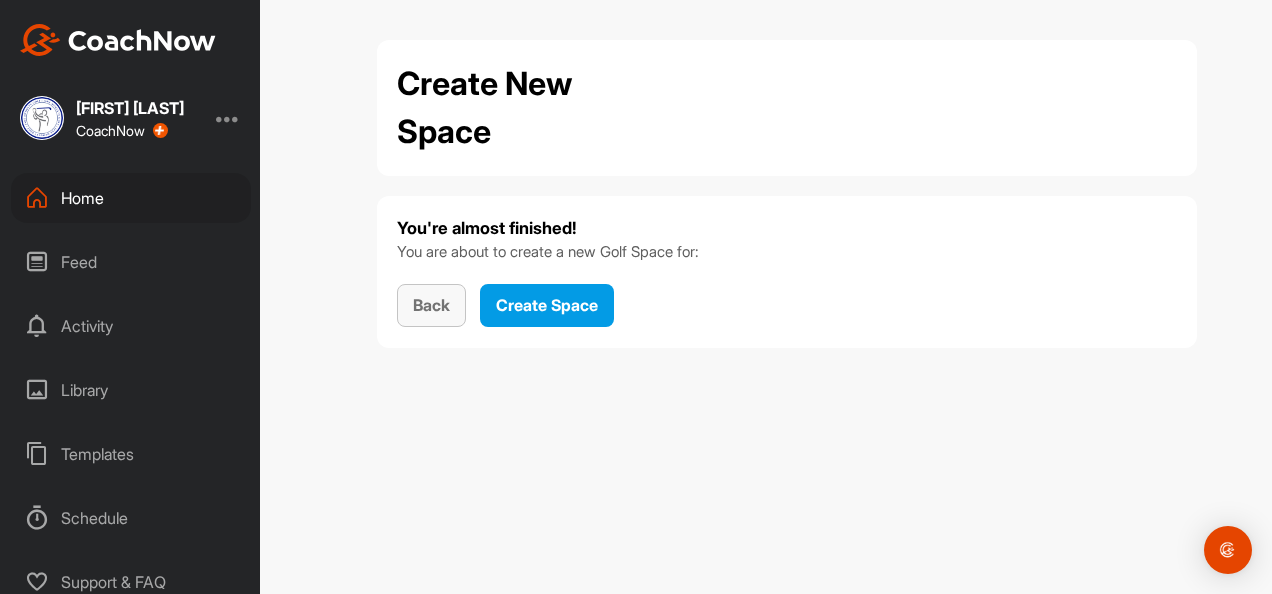 click on "Back" at bounding box center (431, 305) 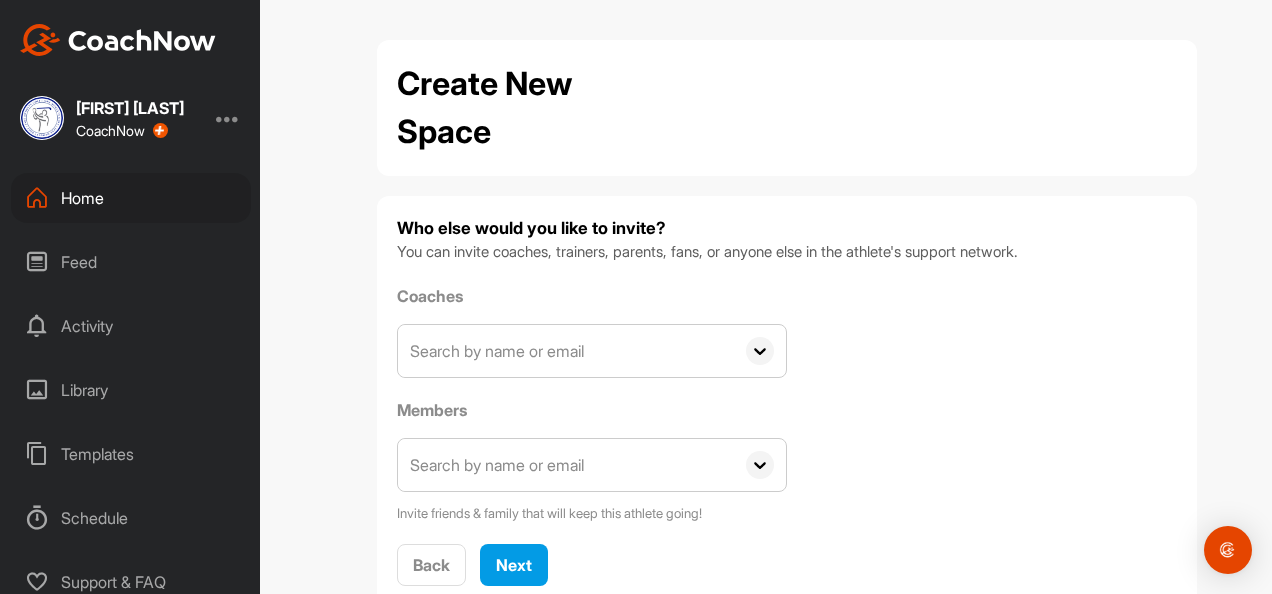 click on "Who else would you like to invite? You can invite coaches, trainers, parents, fans, or anyone else in the athlete's support network. Coaches AB [FIRST] [LAST] [FIRST]@[DOMAIN] AR [FIRST] [LAST] [FIRST]@[DOMAIN] AC [FIRST] [LAST] [FIRST]@[DOMAIN] AM [FIRST] [LAST] [FIRST]@[DOMAIN] BB [FIRST] [LAST] [FIRST]@[DOMAIN] BS [FIRST] [LAST] [FIRST]@[DOMAIN] BV [FIRST] [LAST] [FIRST]@[DOMAIN] BJ [FIRST] [LAST] [FIRST]@[DOMAIN] BW [FIRST] [LAST] [FIRST]@[DOMAIN] BC [FIRST] [LAST] [FIRST]@[DOMAIN] BG [FIRST] [LAST] [FIRST]@[DOMAIN] BK [FIRST] [LAST] [FIRST]@[DOMAIN] [FIRST] [LAST] [FIRST]@[DOMAIN] BT [FIRST] [LAST] [FIRST]@[DOMAIN] BC [FIRST] [LAST] [FIRST]@[DOMAIN] BF [FIRST] [LAST] [FIRST]@[DOMAIN] BH [FIRST] [LAST] [FIRST]@[DOMAIN] BF [FIRST] [LAST] [FIRST]@[DOMAIN] [FIRST] [LAST] [FIRST]@[DOMAIN] BC [FIRST] [LAST] [FIRST]@[DOMAIN] CC [FIRST] [LAST] [FIRST]@[DOMAIN] CF [FIRST] [LAST] [FIRST]@[DOMAIN] CM [FIRST] [LAST] CS [FIRST] [LAST] CB" at bounding box center (787, 401) 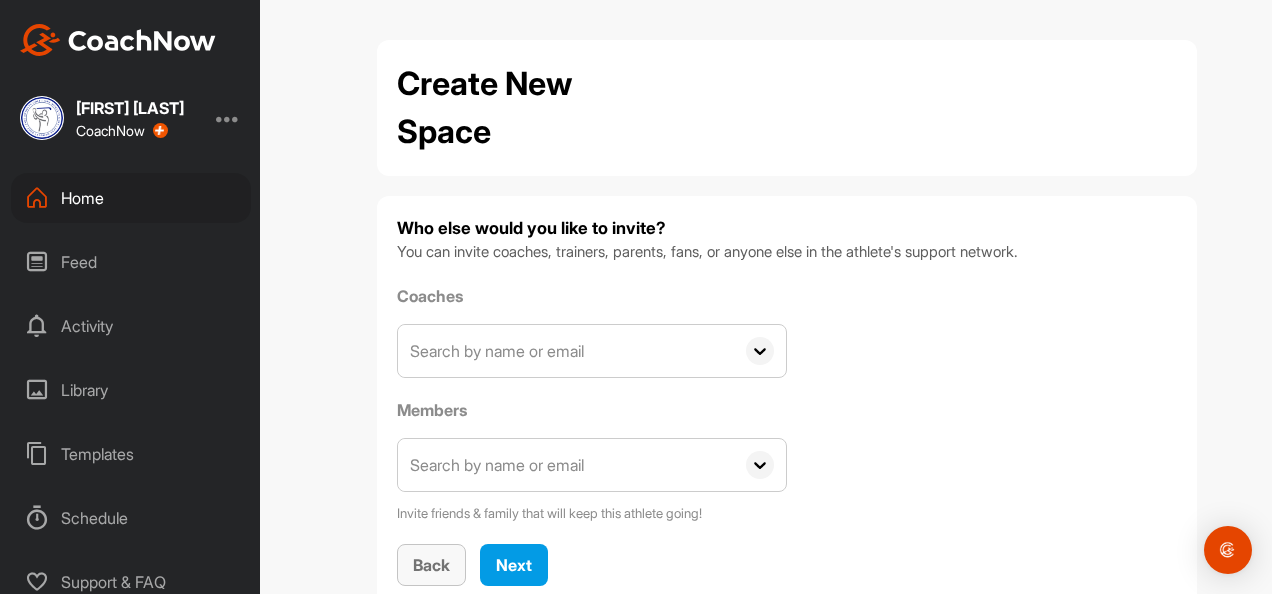 click on "Back" at bounding box center [431, 565] 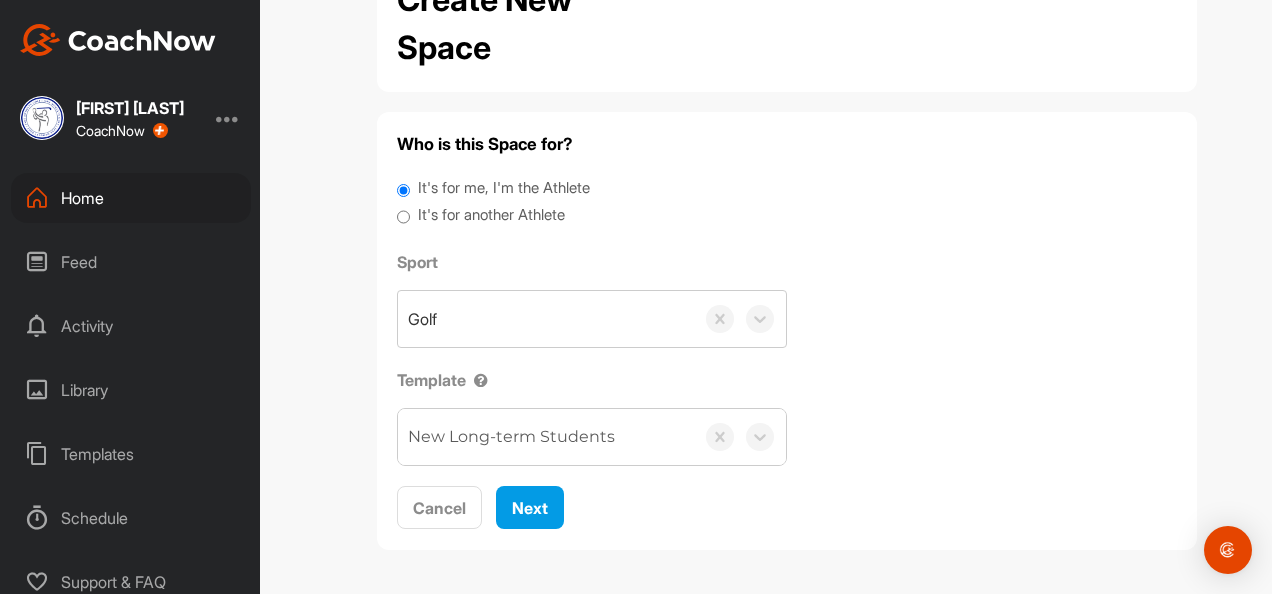 scroll, scrollTop: 21, scrollLeft: 0, axis: vertical 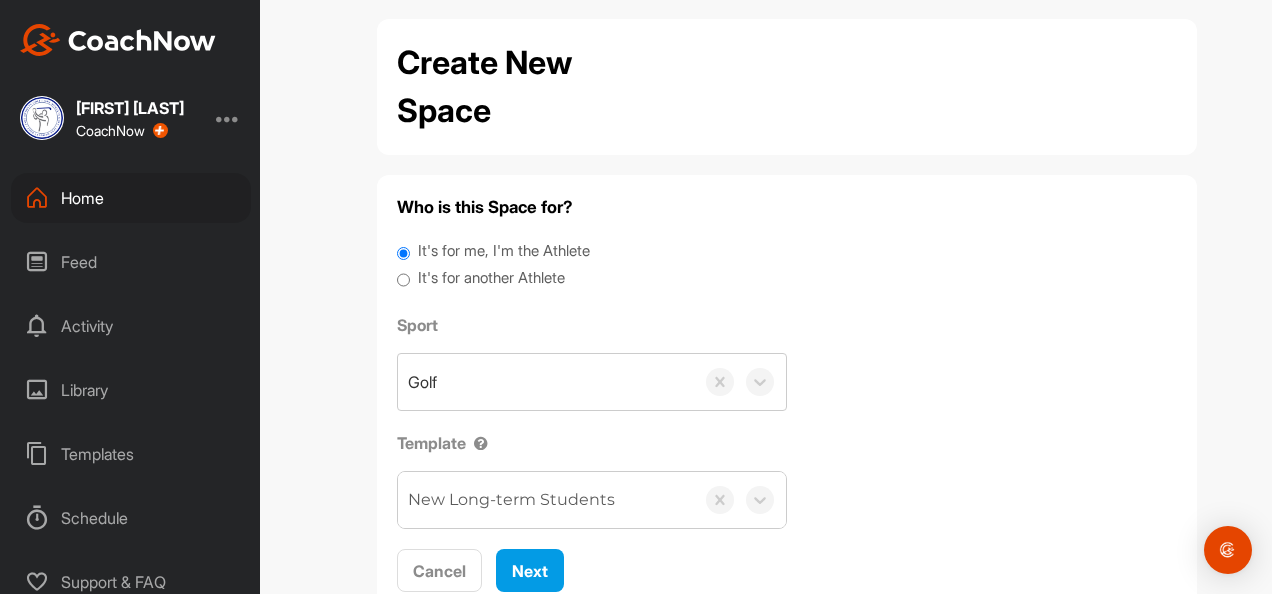 click on "It's for another Athlete" at bounding box center (491, 278) 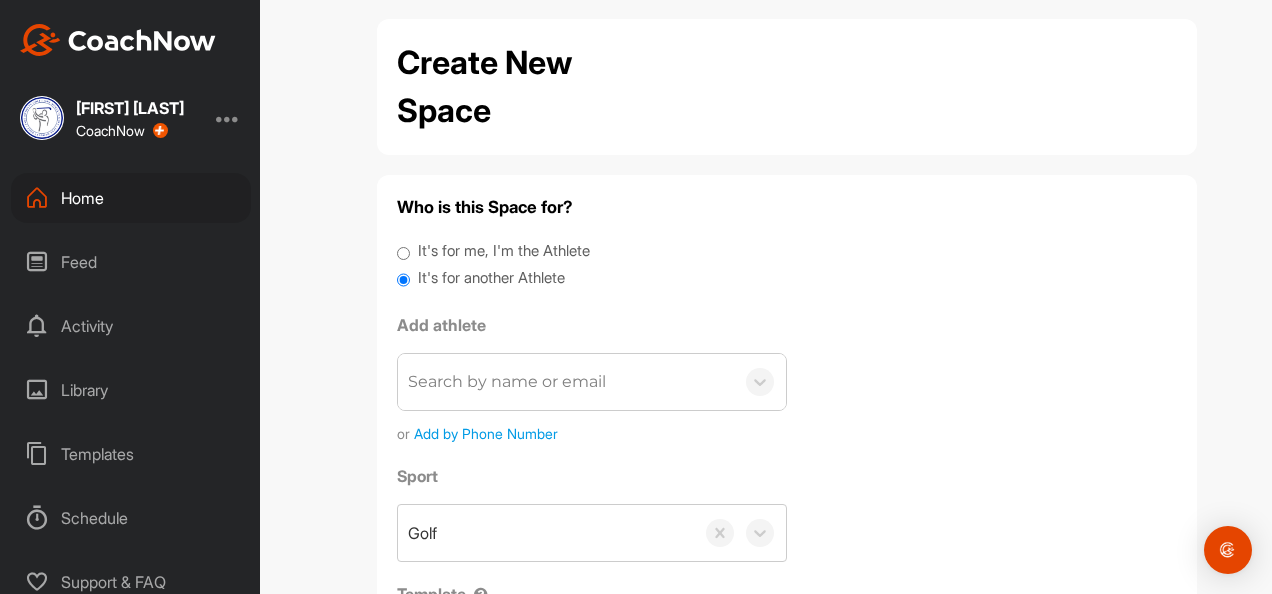 click on "Search by name or email" at bounding box center (566, 382) 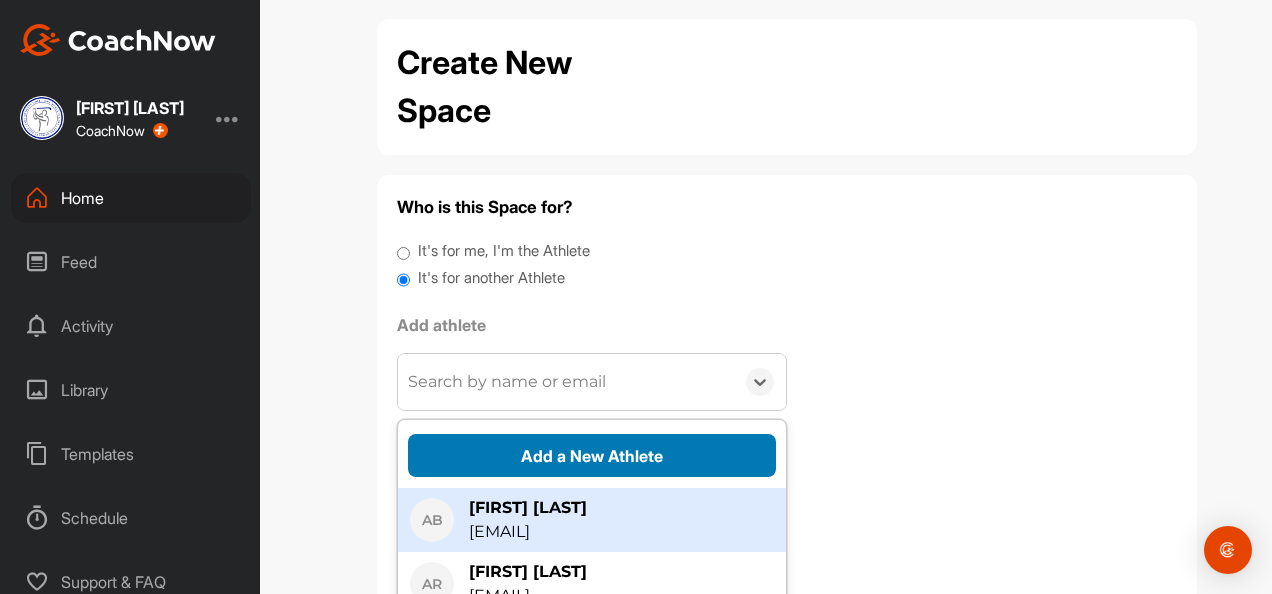 drag, startPoint x: 602, startPoint y: 486, endPoint x: 628, endPoint y: 453, distance: 42.0119 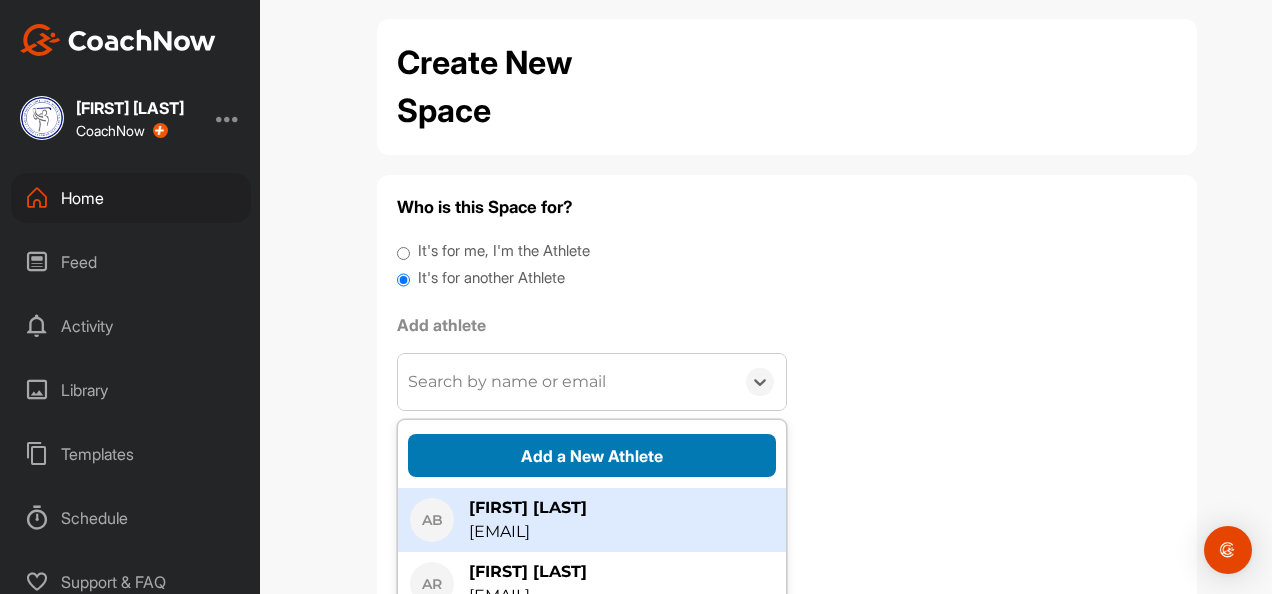 click on "Add a New Athlete AB [FIRST] [LAST] [EMAIL] AR [FIRST] [LAST] [EMAIL] AC [FIRST] [LAST] [EMAIL] AM [FIRST] [LAST] [EMAIL] BB [FIRST] [LAST] [EMAIL] BS [FIRST] [LAST] [EMAIL] BV [FIRST] [LAST] [EMAIL] BJ [FIRST] [LAST] [EMAIL] BW [FIRST] [LAST] [EMAIL] BC [FIRST] [LAST] [EMAIL] BG [FIRST] [LAST] [EMAIL] BK [FIRST] [LAST] [EMAIL] [FIRST] [LAST] [EMAIL] BT [FIRST] [LAST] [EMAIL] BC [FIRST] [LAST] [EMAIL] BF [FIRST] [LAST] [EMAIL] BH [FIRST] [LAST] [EMAIL] BF [FIRST] [LAST] [EMAIL] [FIRST] [LAST] [EMAIL] BC [FIRST] [LAST] [EMAIL] CC [FIRST] [LAST] [EMAIL] CF [FIRST] [LAST] [EMAIL] CM [FIRST] [LAST] [EMAIL] CS [FIRST] [LAST] [EMAIL] [FIRST] [LAST] [EMAIL] [FIRST] [LAST] [EMAIL] [FIRST] [LAST] [EMAIL] [FIRST] [LAST] [EMAIL] [FIRST] [LAST] [EMAIL] [FIRST] [LAST] [EMAIL] [FIRST] [LAST] [EMAIL]" at bounding box center (592, 570) 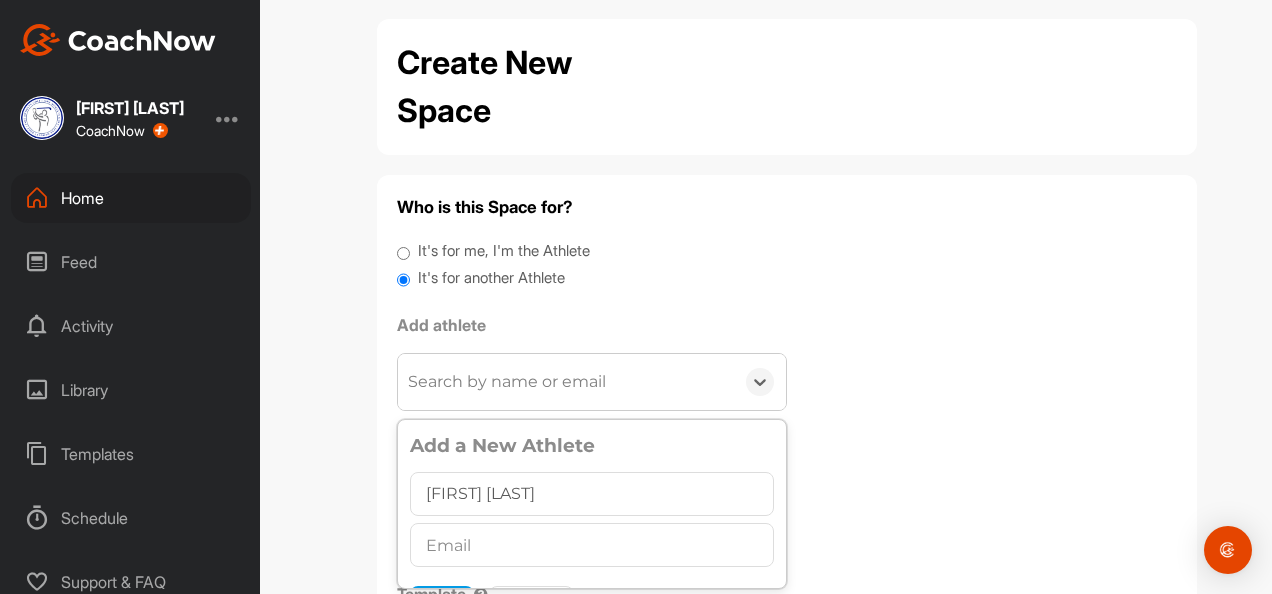 type on "[FIRST] [LAST]" 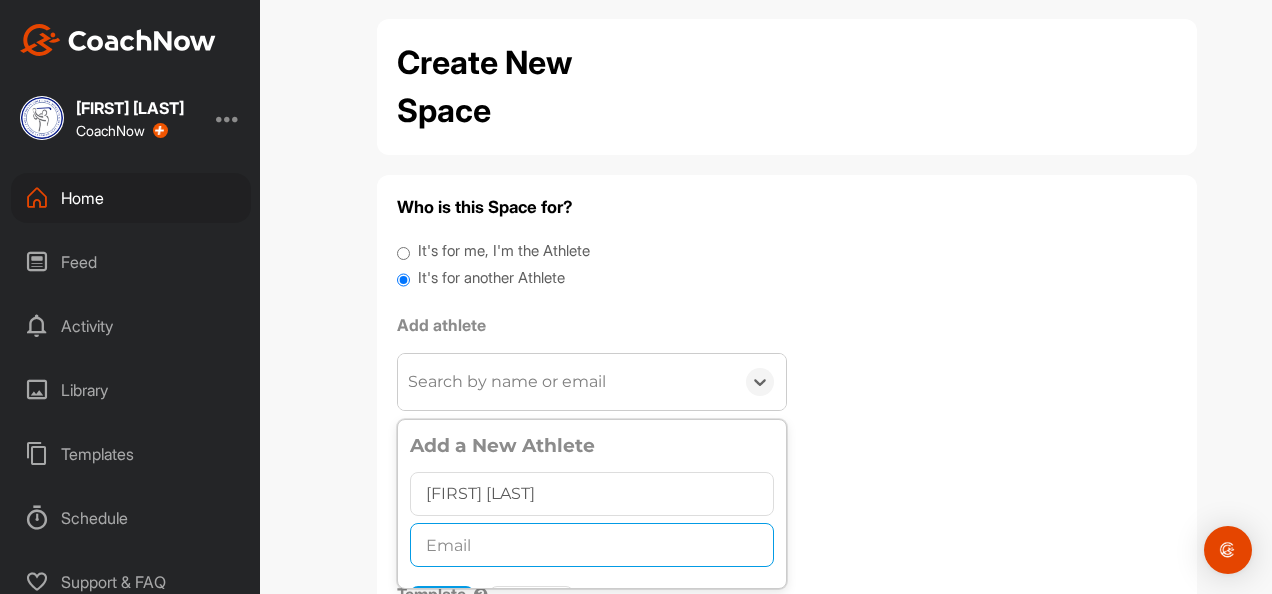 click at bounding box center (592, 545) 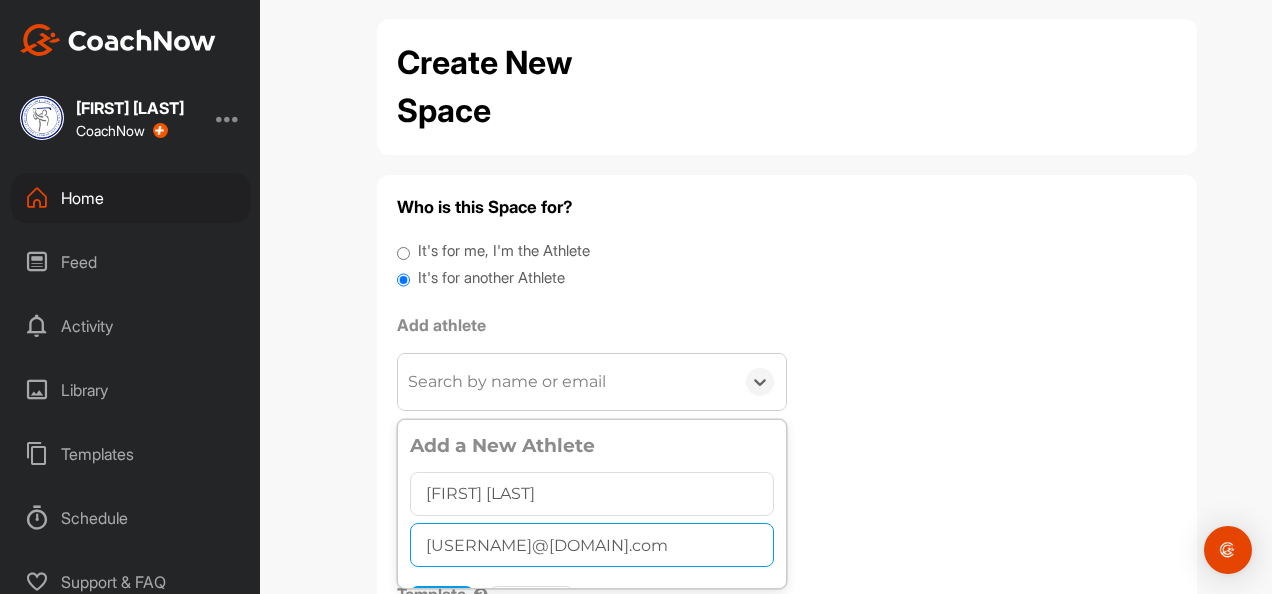 type on "[USERNAME]@[DOMAIN].com" 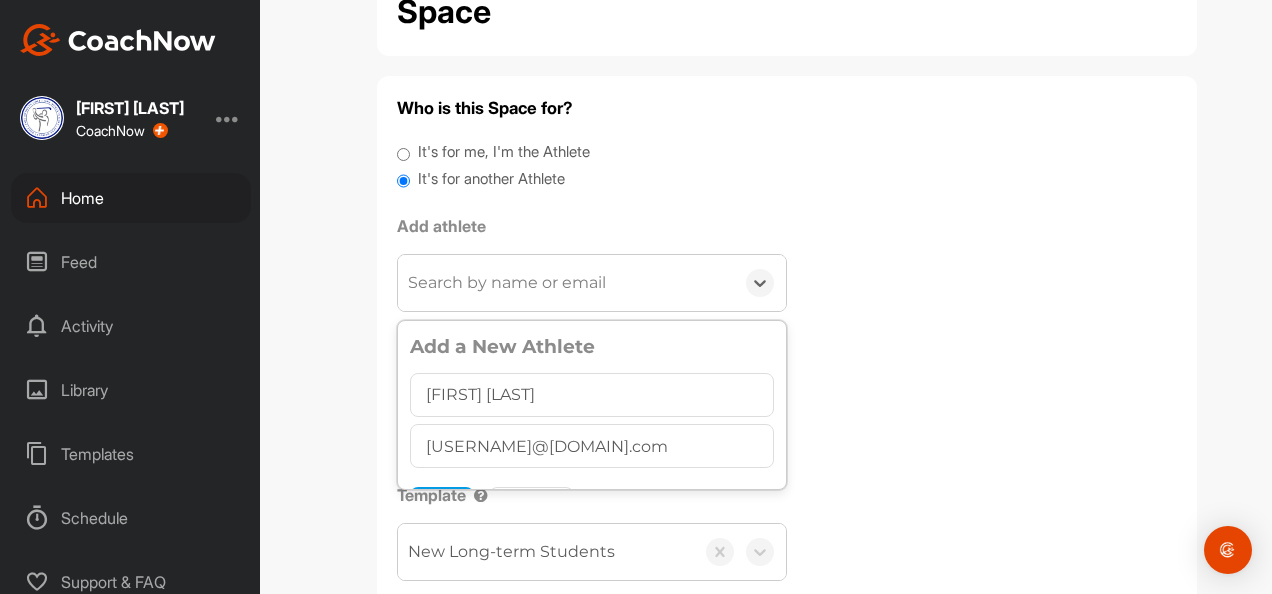 scroll, scrollTop: 192, scrollLeft: 0, axis: vertical 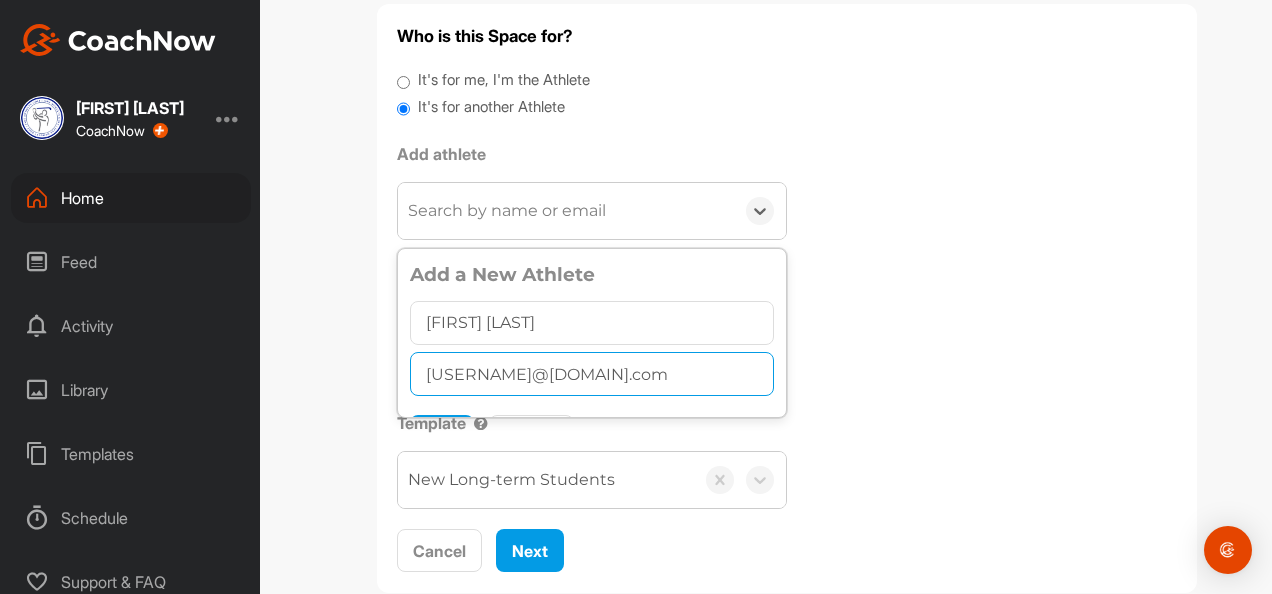 click on "[USERNAME]@[DOMAIN].com" at bounding box center (592, 374) 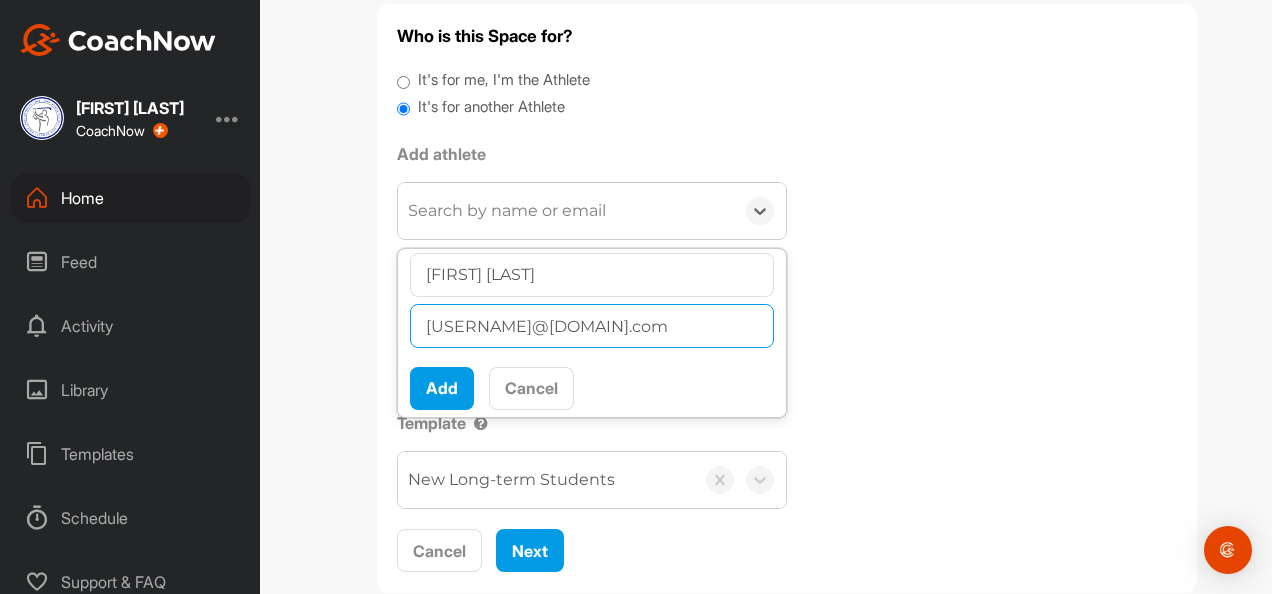scroll, scrollTop: 58, scrollLeft: 0, axis: vertical 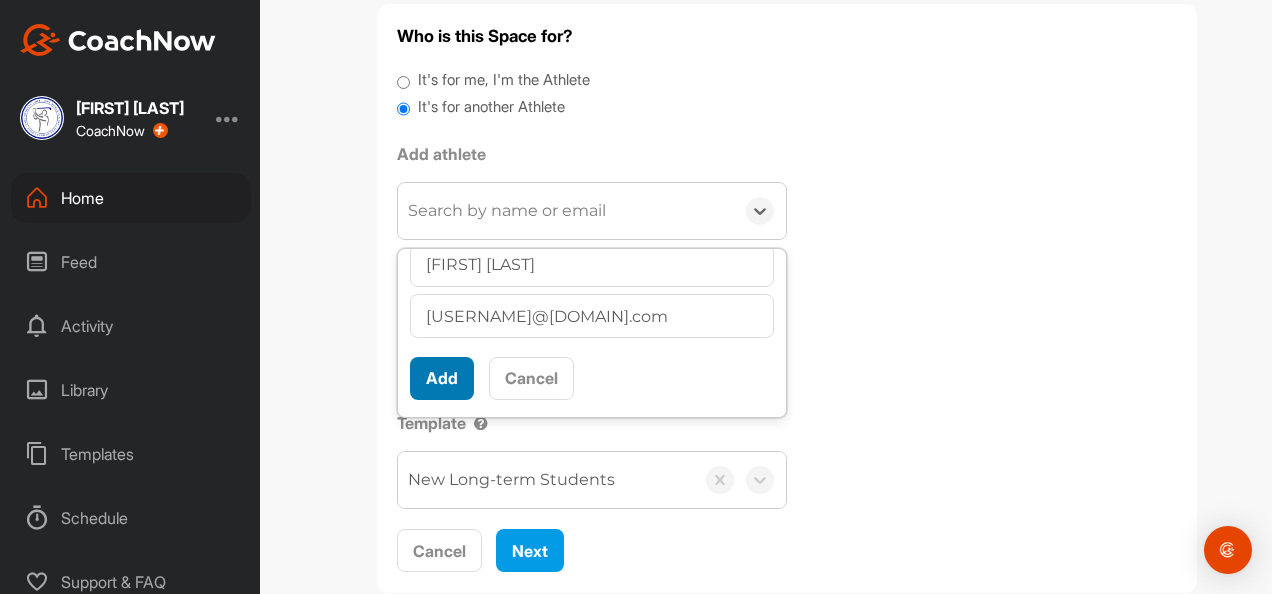 click on "Add" at bounding box center (442, 378) 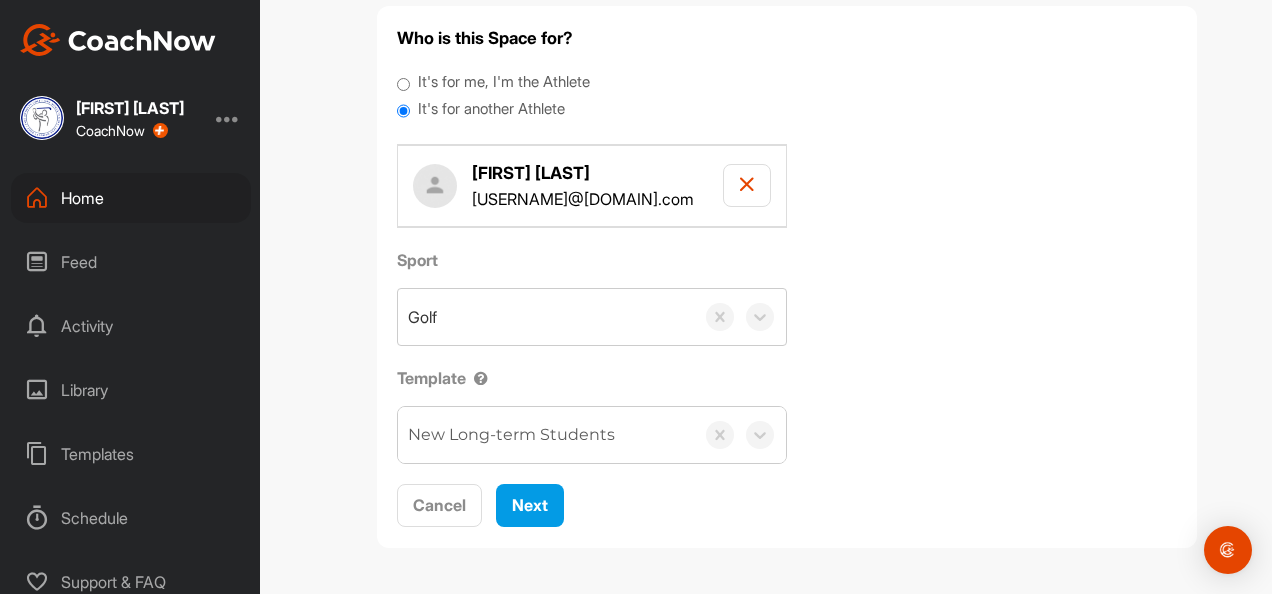 scroll, scrollTop: 186, scrollLeft: 0, axis: vertical 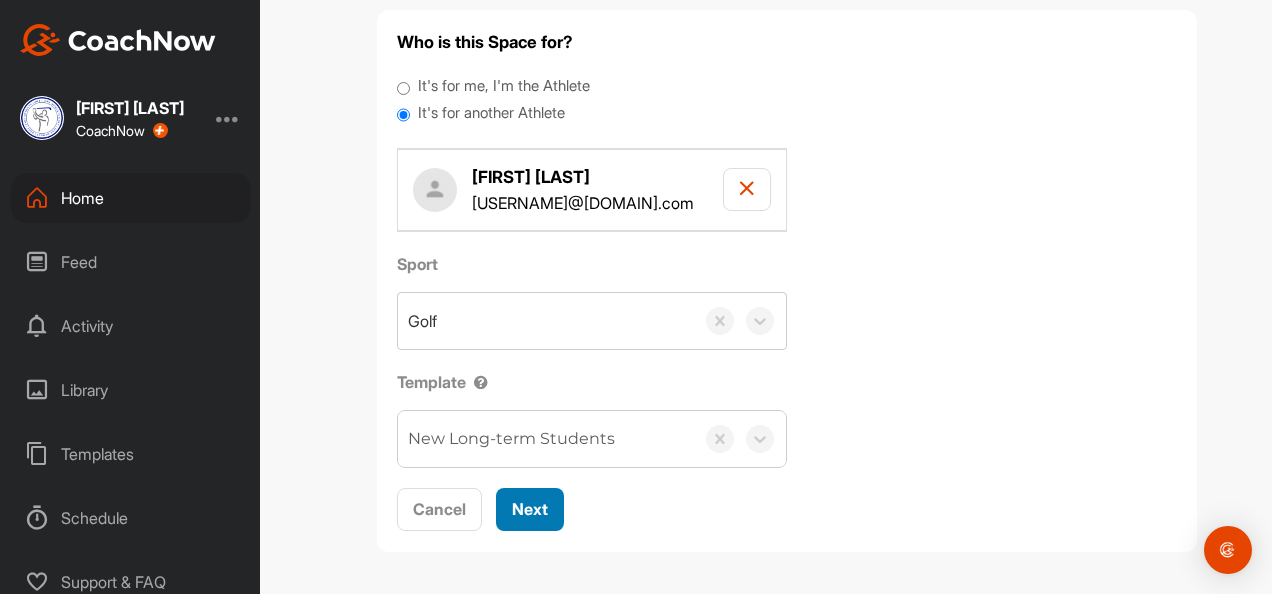 click on "Next" at bounding box center (530, 509) 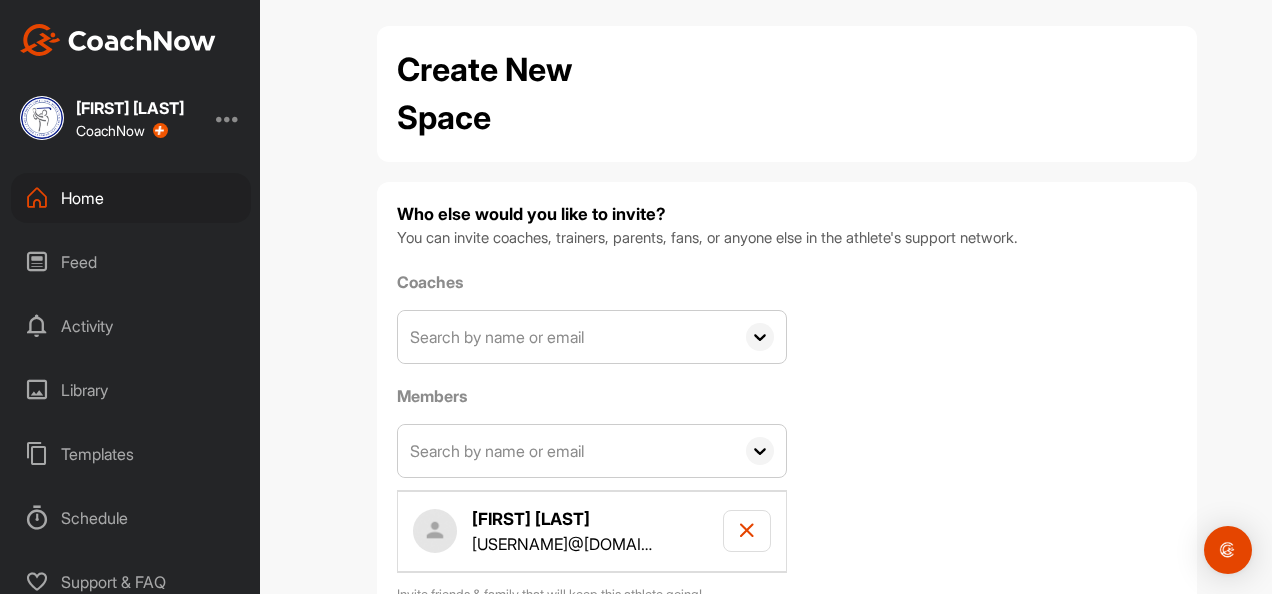scroll, scrollTop: 151, scrollLeft: 0, axis: vertical 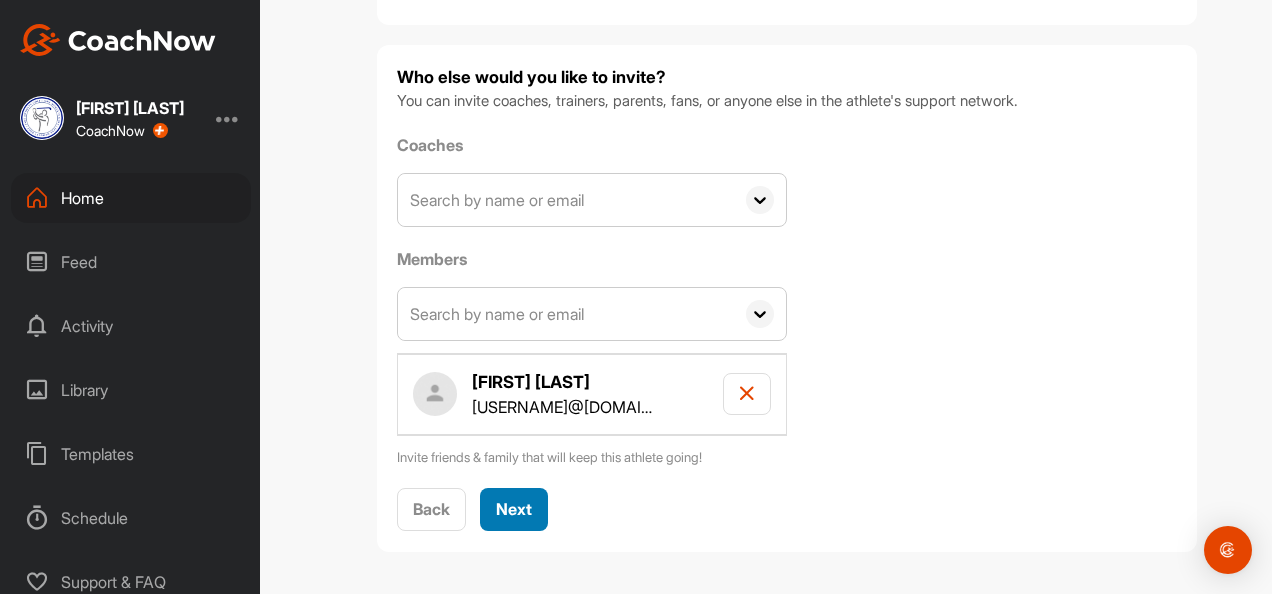 click on "Next" at bounding box center (514, 509) 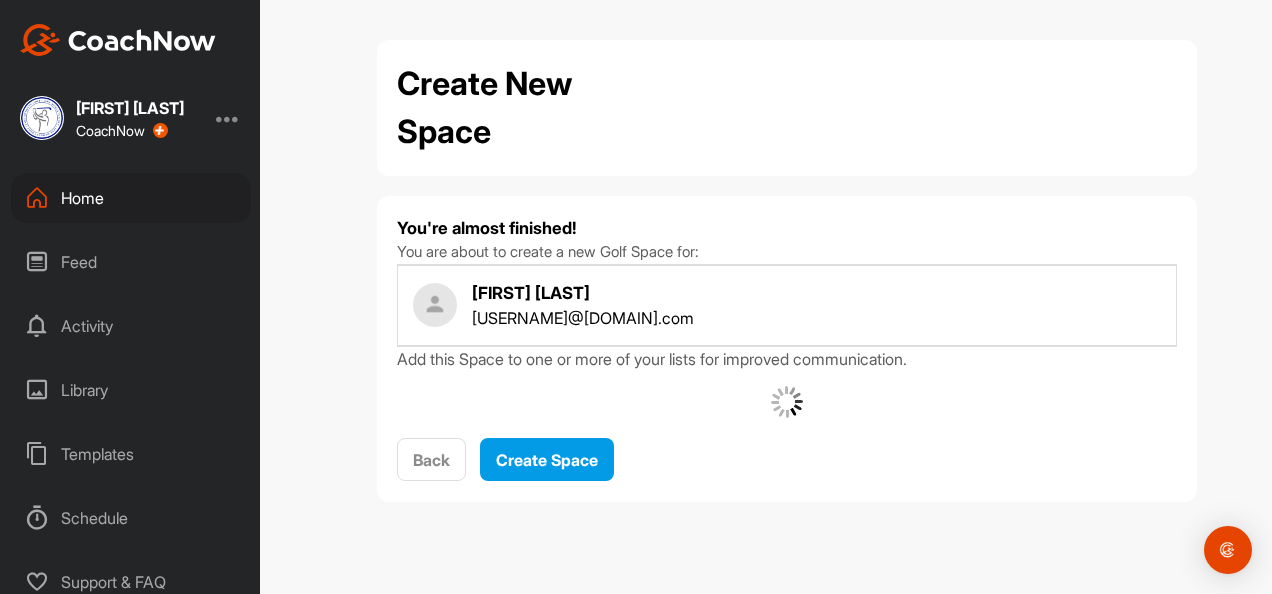 scroll, scrollTop: 0, scrollLeft: 0, axis: both 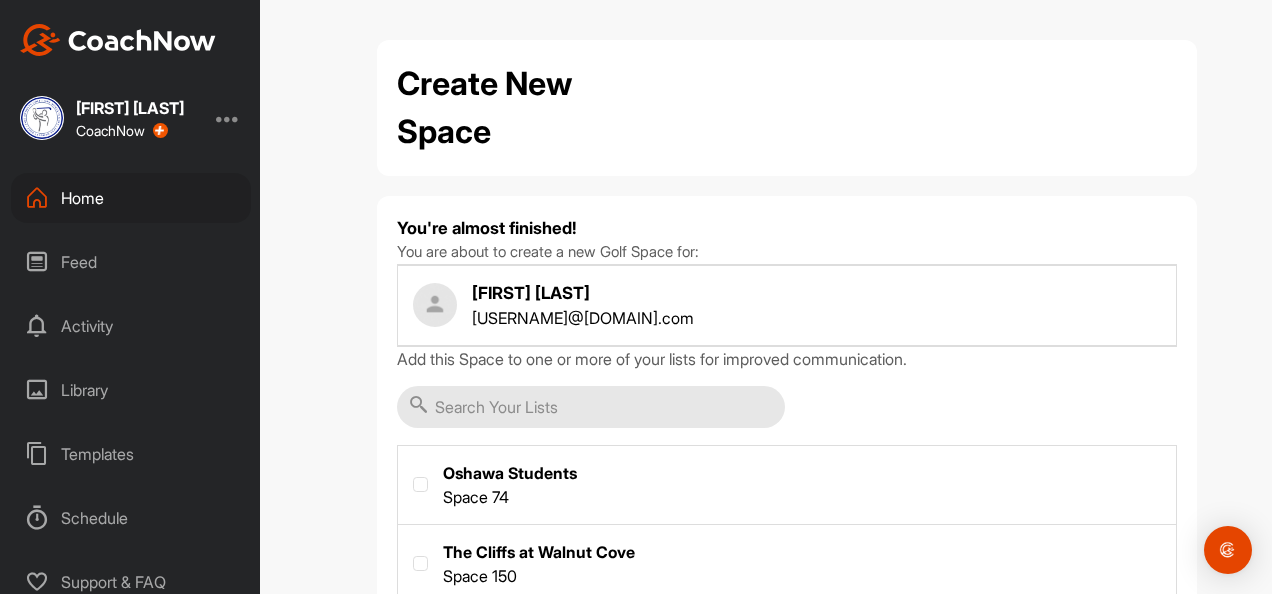 click at bounding box center [787, 562] 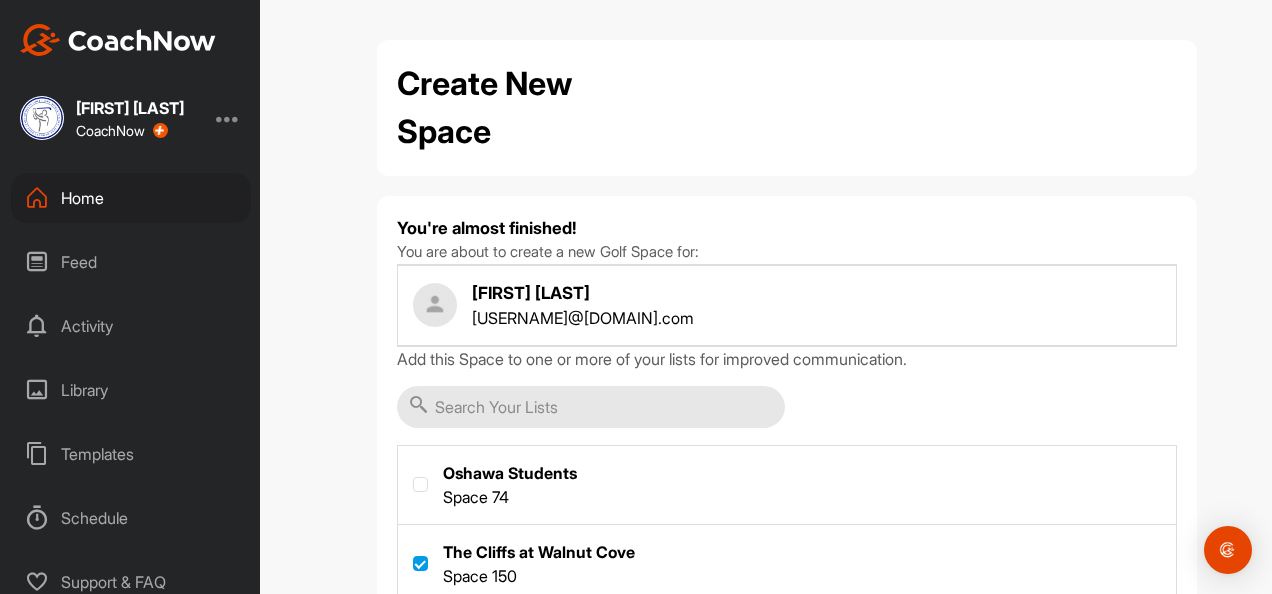 scroll, scrollTop: 137, scrollLeft: 0, axis: vertical 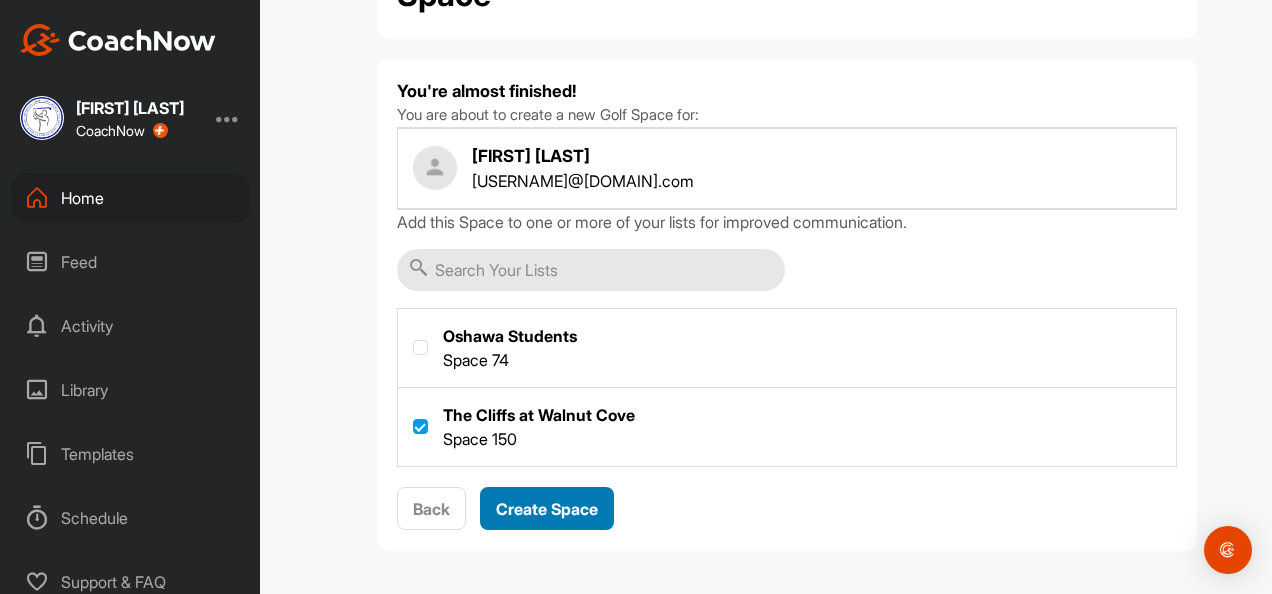 click on "Create Space" at bounding box center [547, 509] 